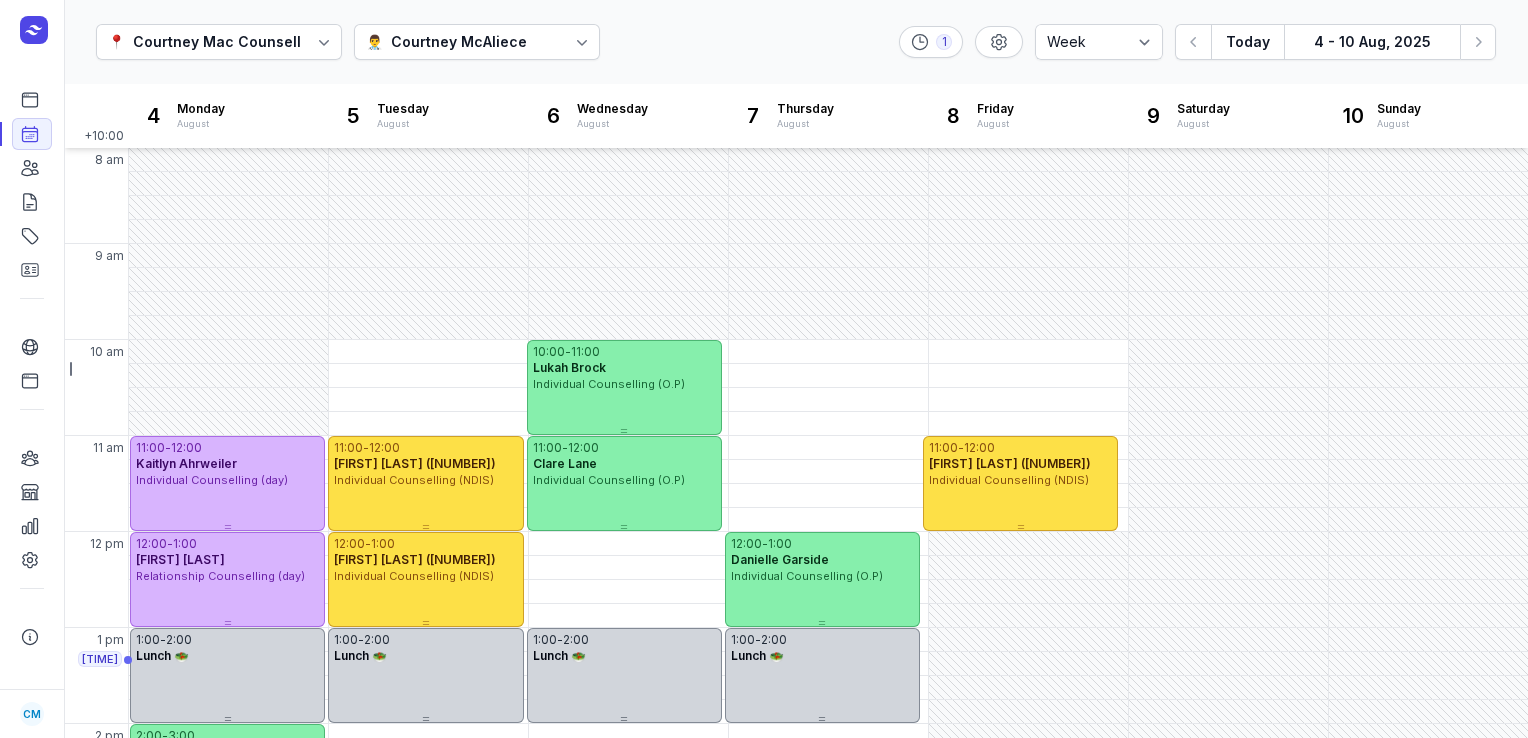 select on "week" 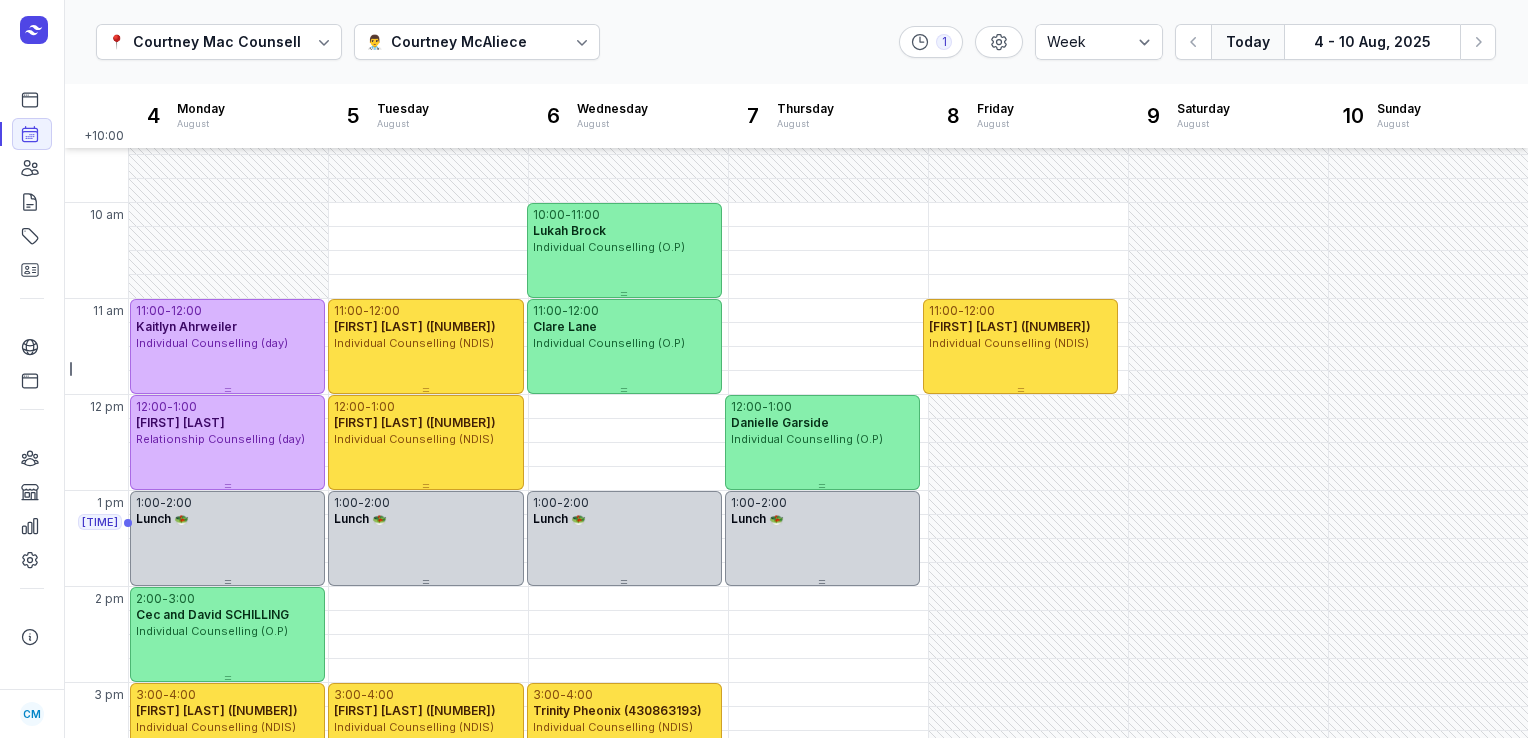 click on "Today" at bounding box center (1247, 42) 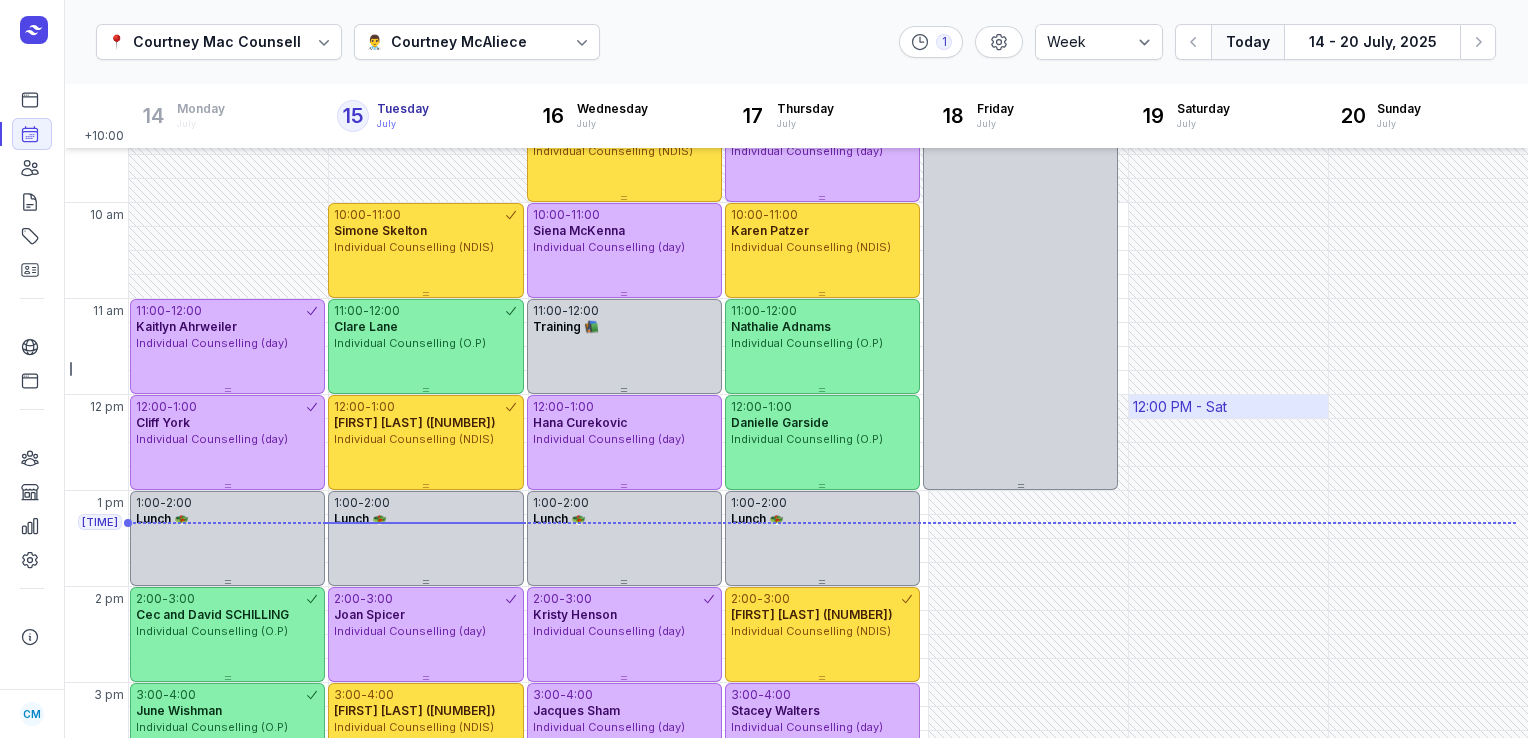scroll, scrollTop: 0, scrollLeft: 0, axis: both 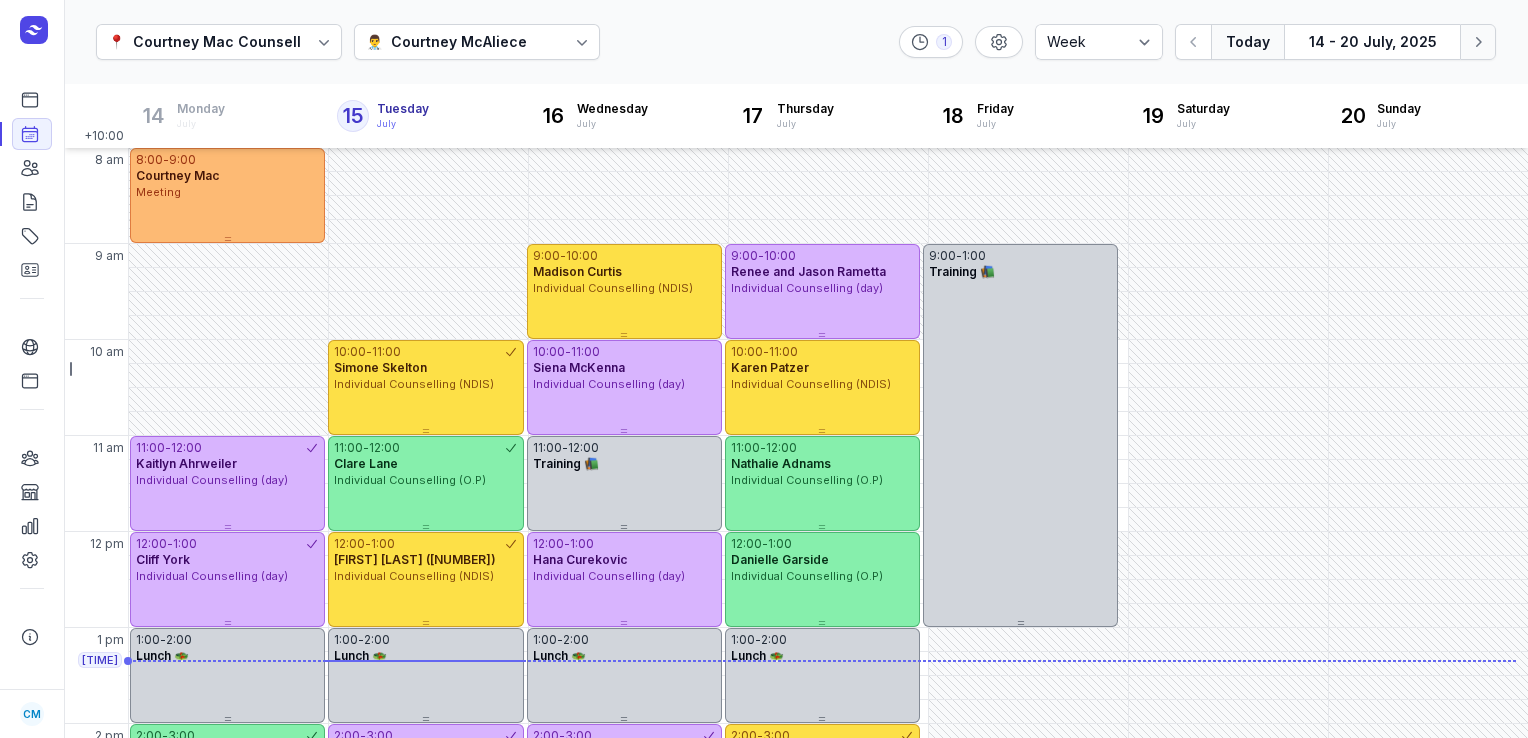 click 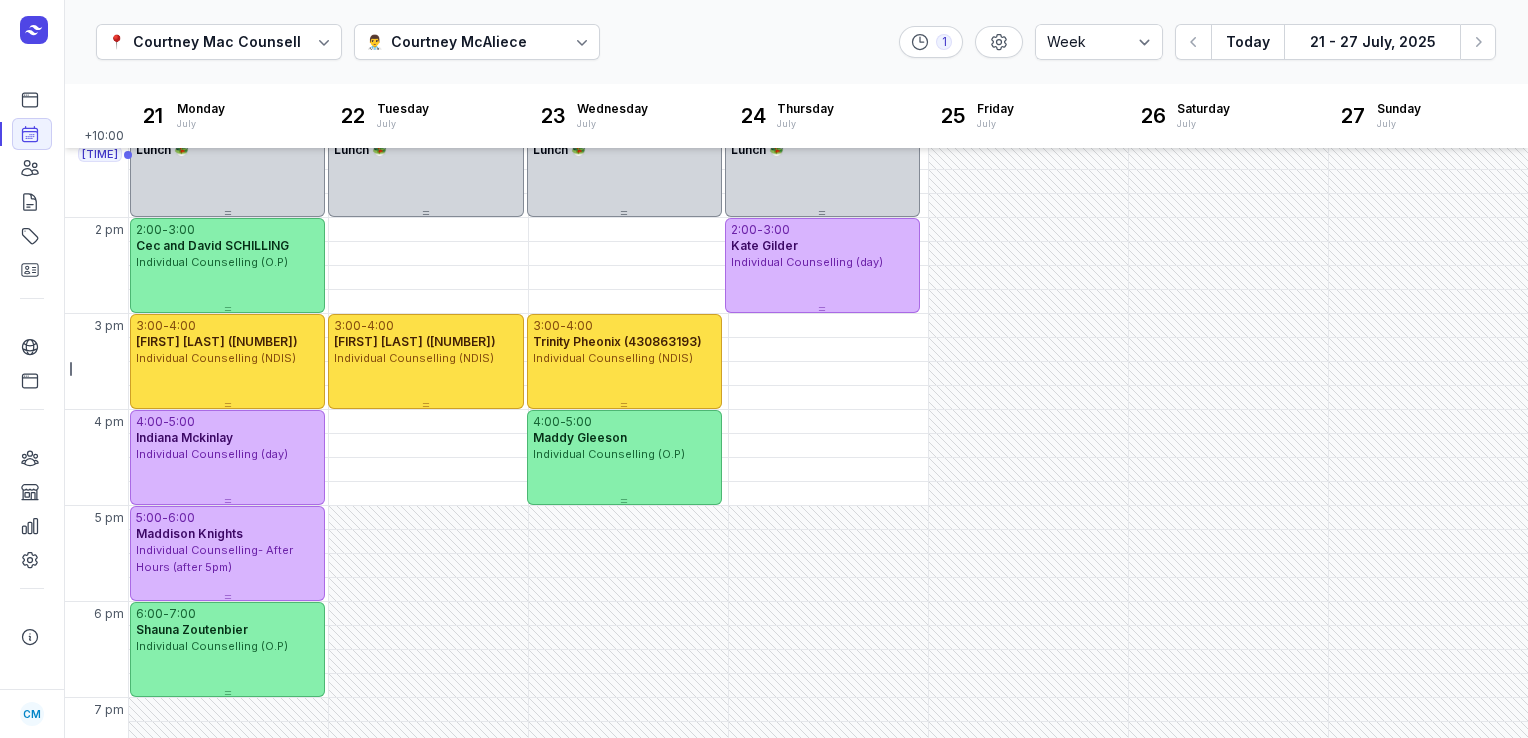 scroll, scrollTop: 504, scrollLeft: 0, axis: vertical 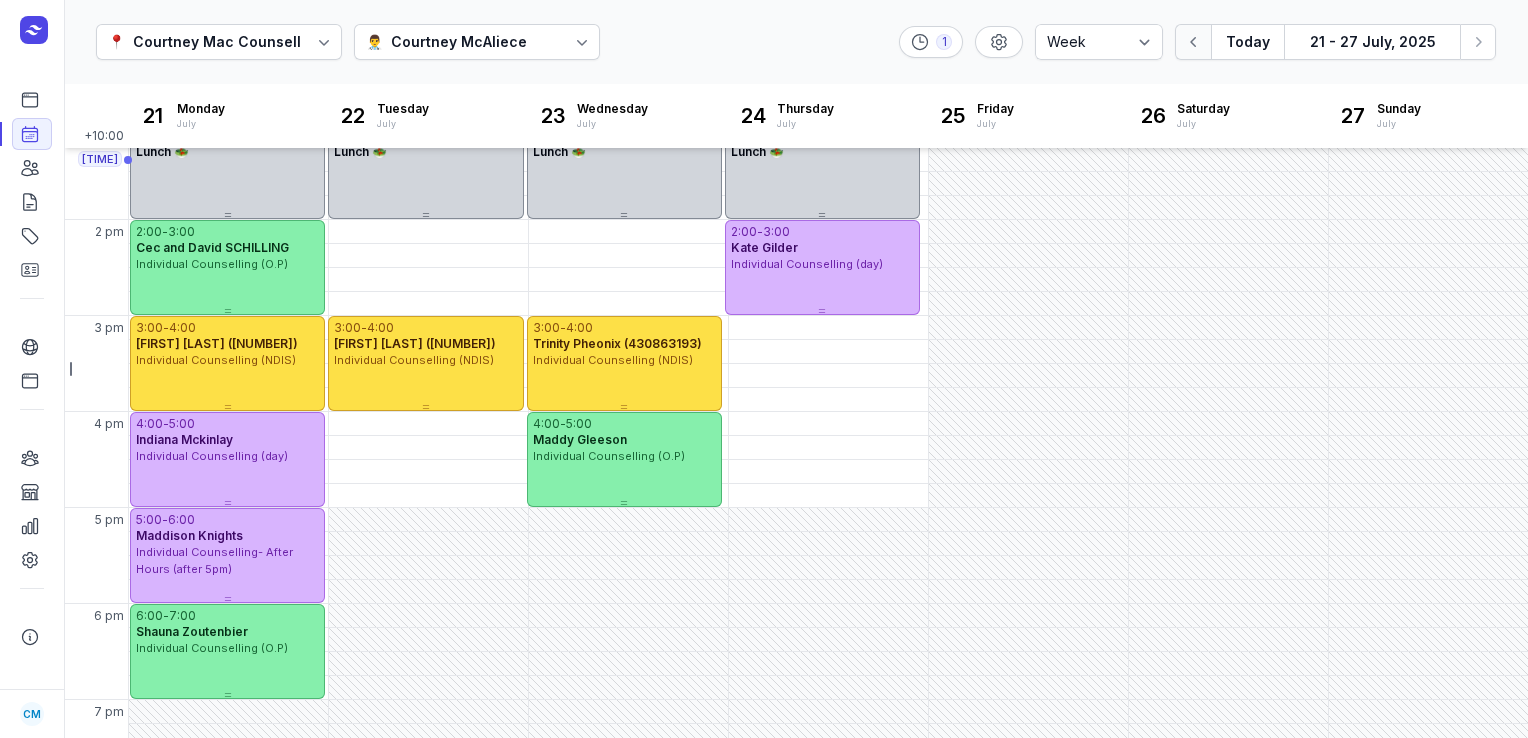 click at bounding box center [1193, 42] 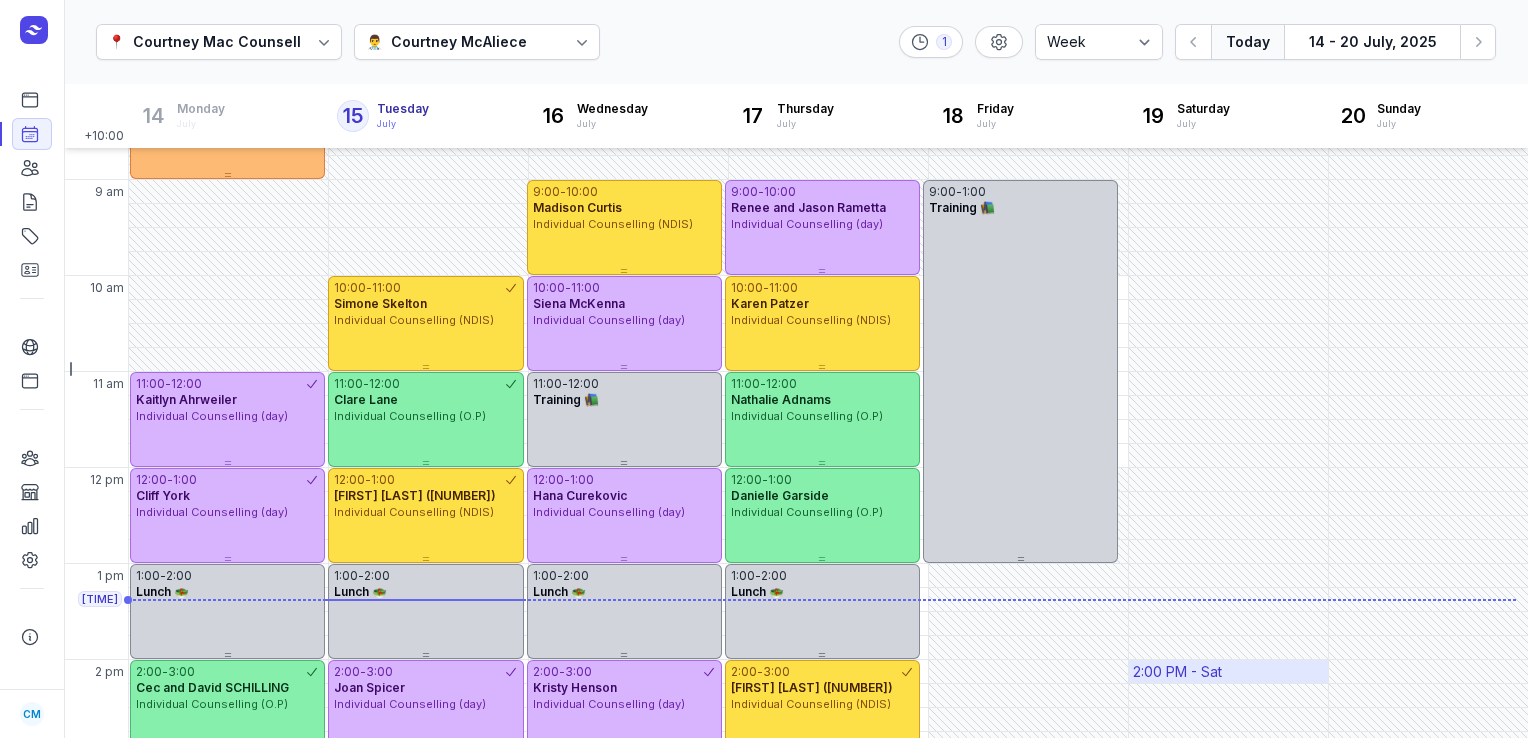 scroll, scrollTop: 63, scrollLeft: 0, axis: vertical 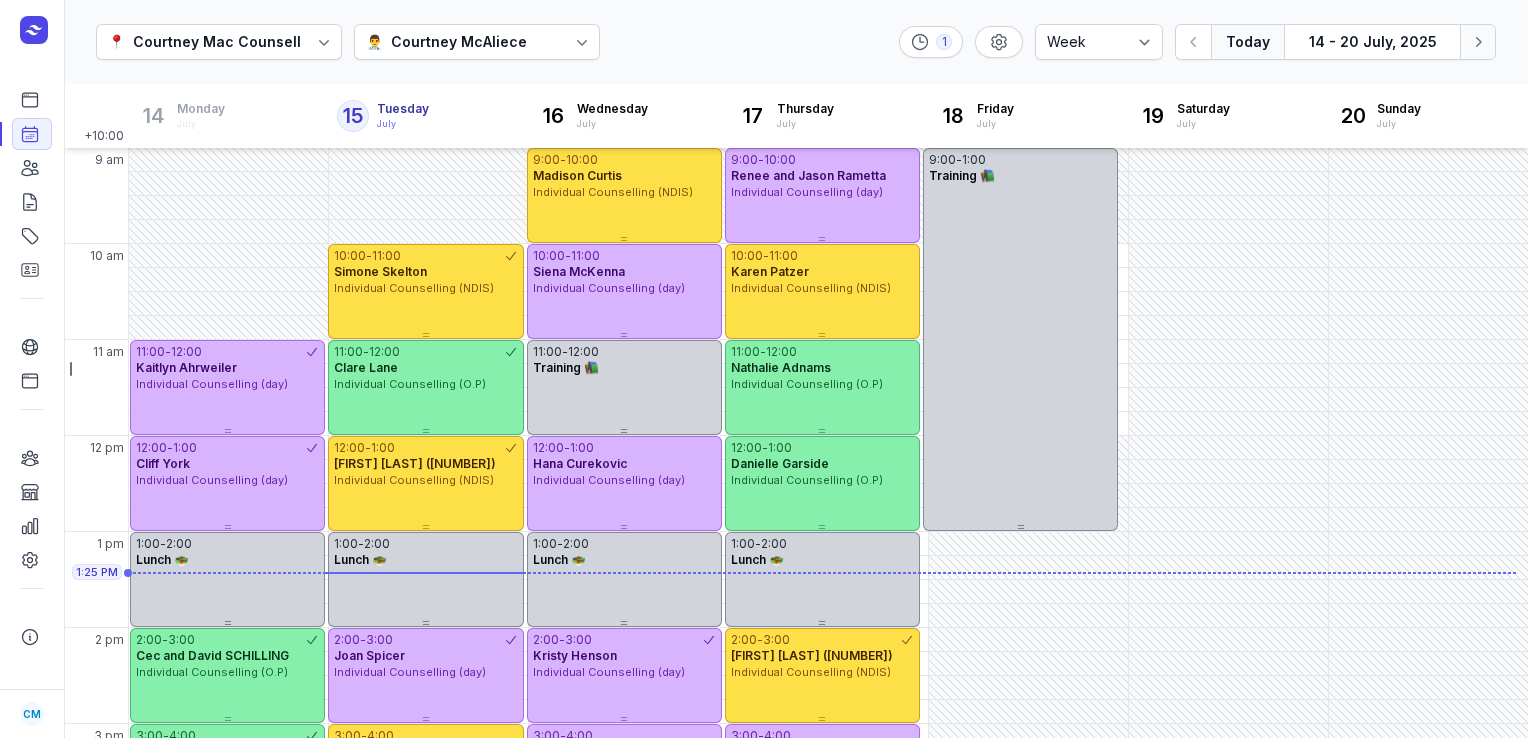 click on "Next week" 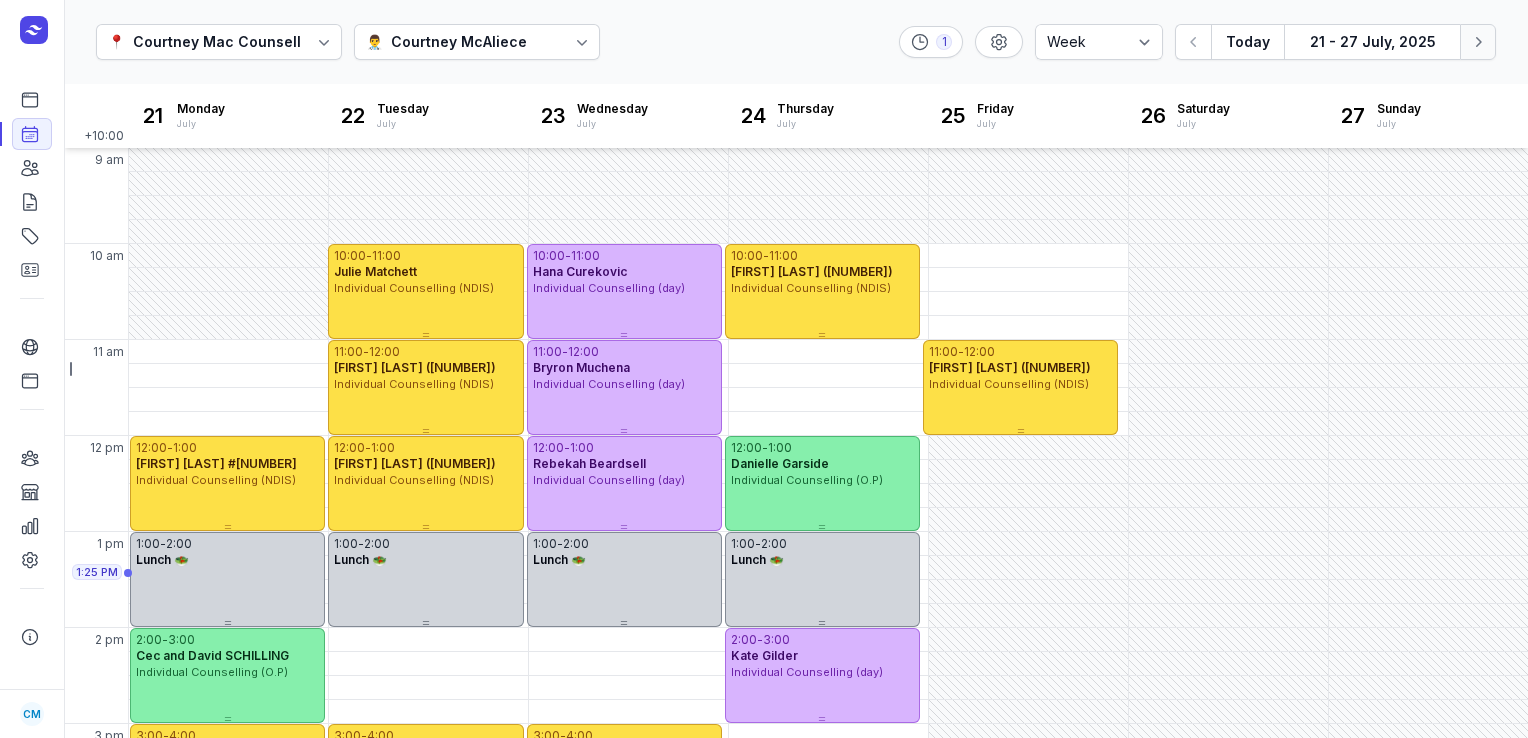 click on "Next week" 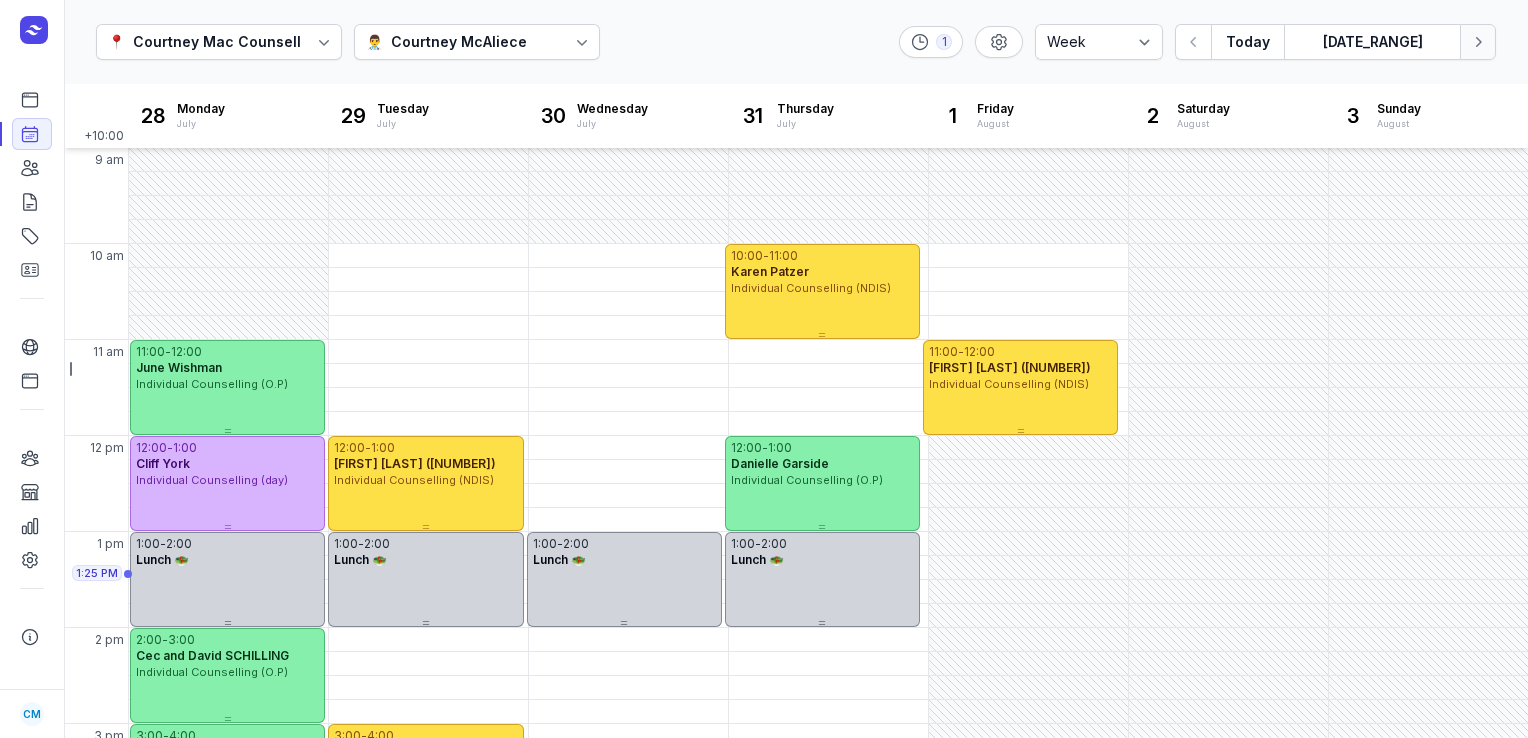 click 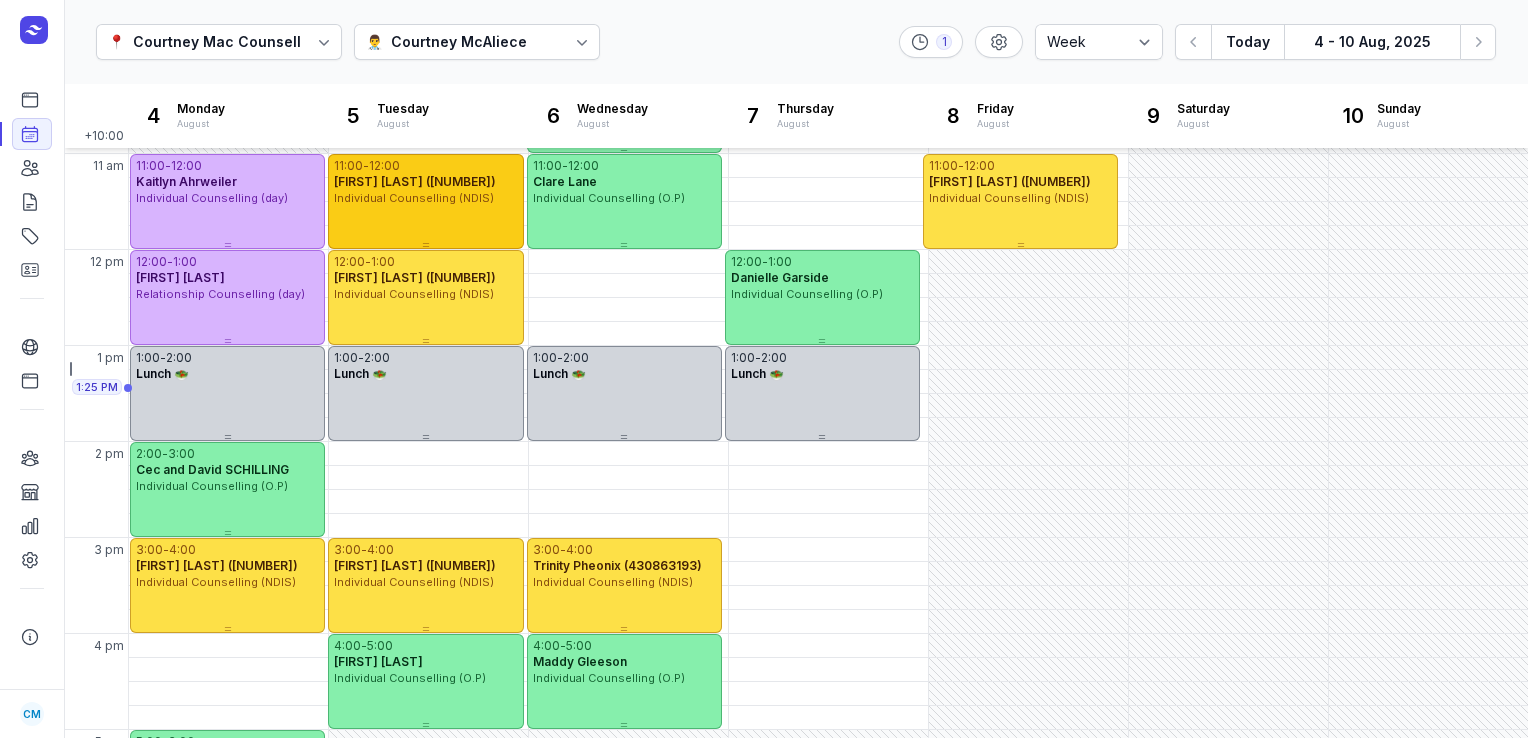 scroll, scrollTop: 280, scrollLeft: 0, axis: vertical 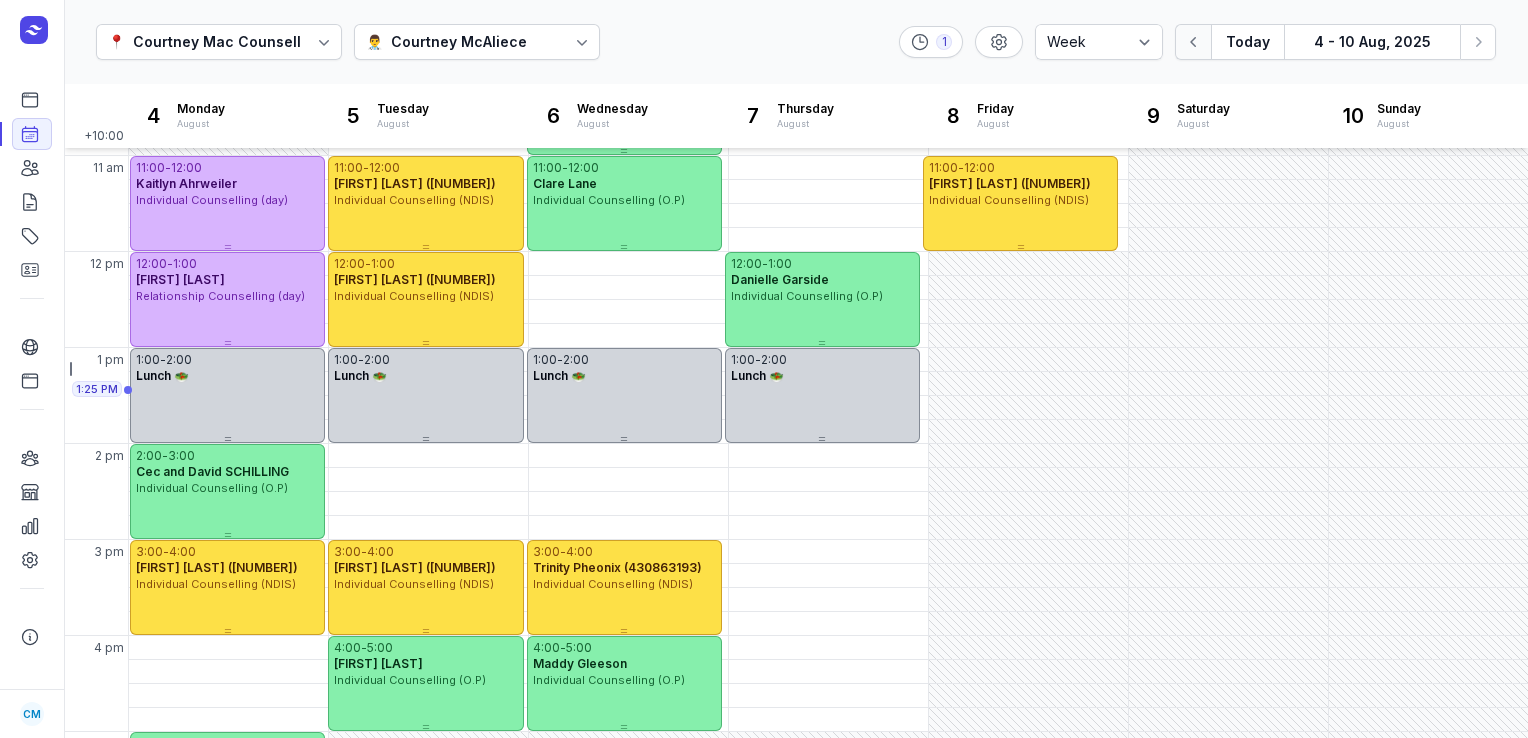 click 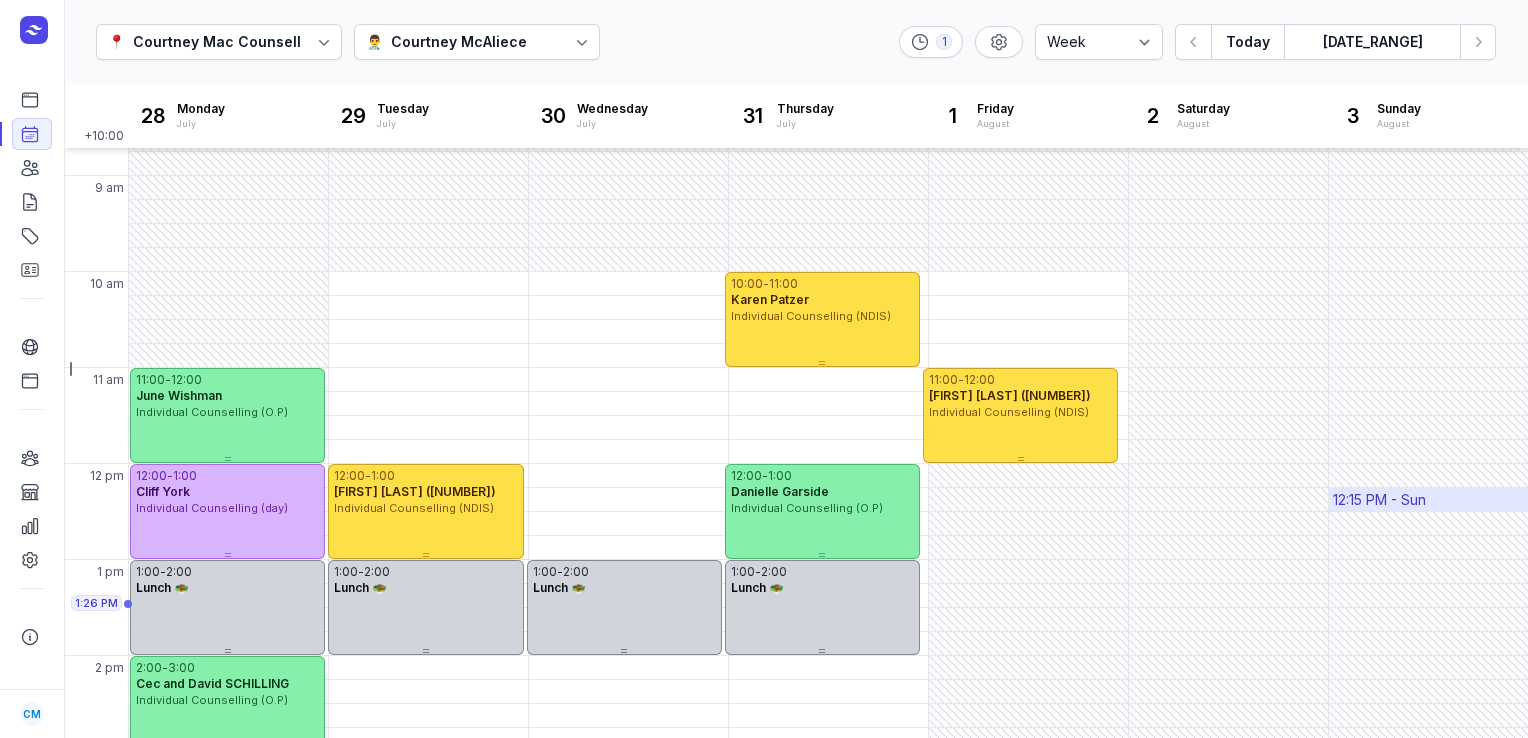 scroll, scrollTop: 60, scrollLeft: 0, axis: vertical 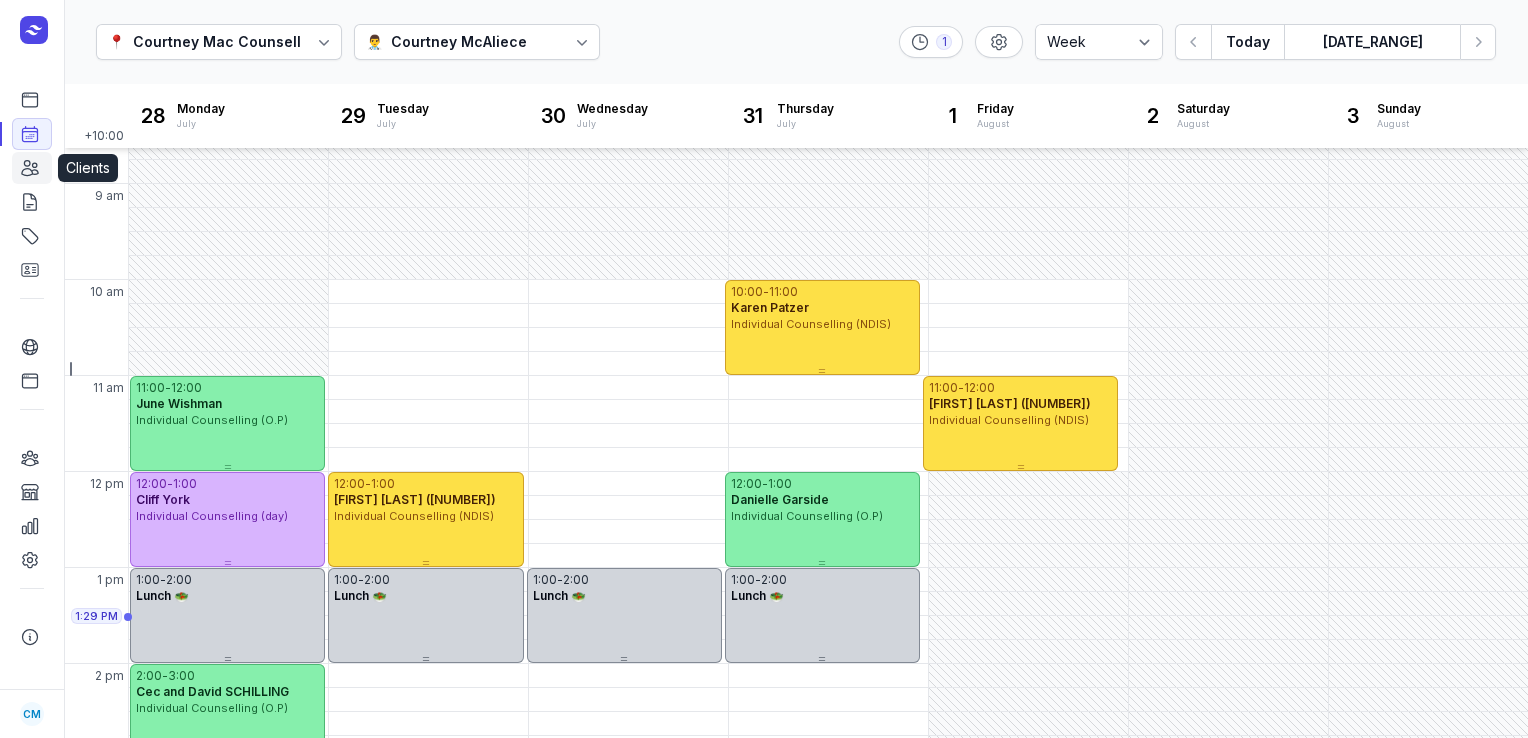 click 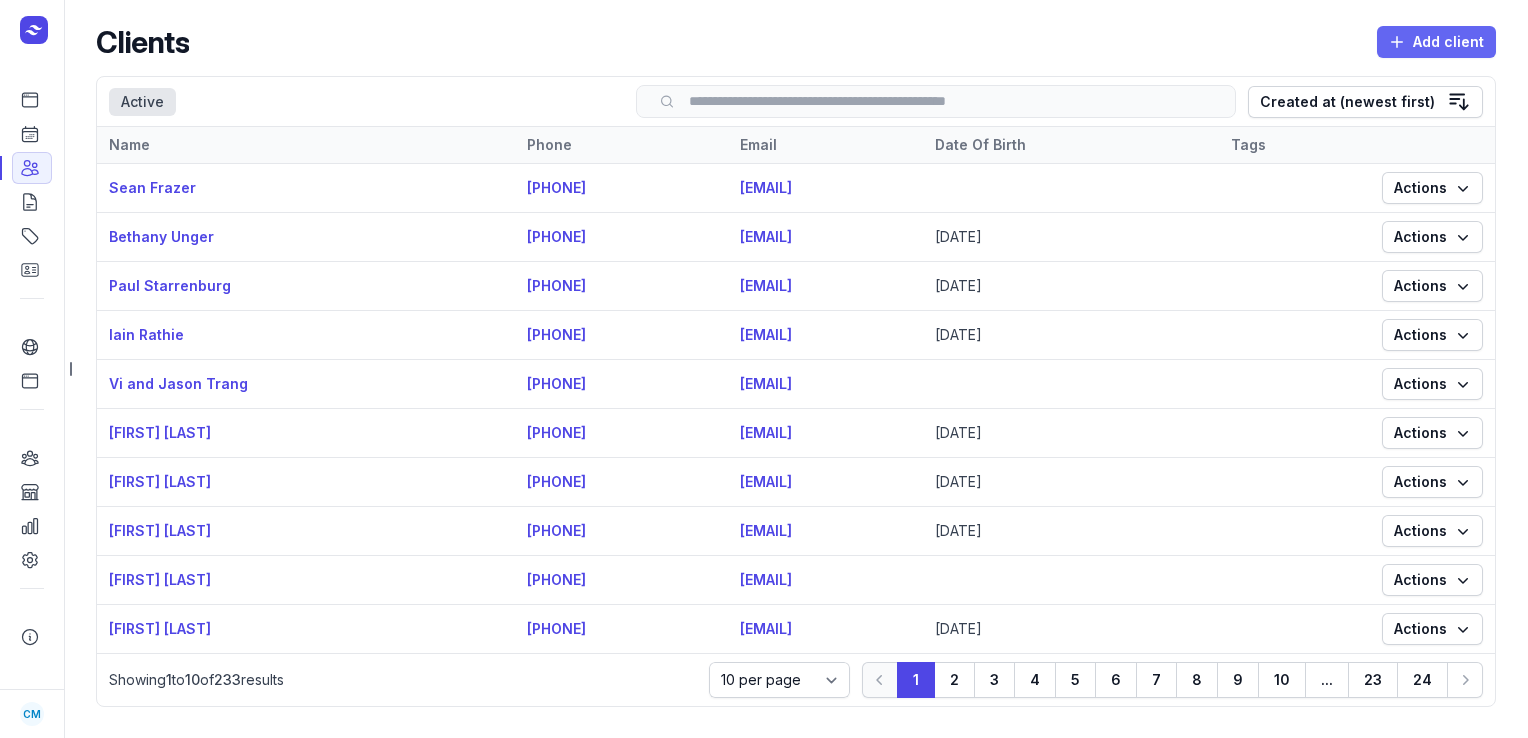 click on "Add client" at bounding box center (1436, 42) 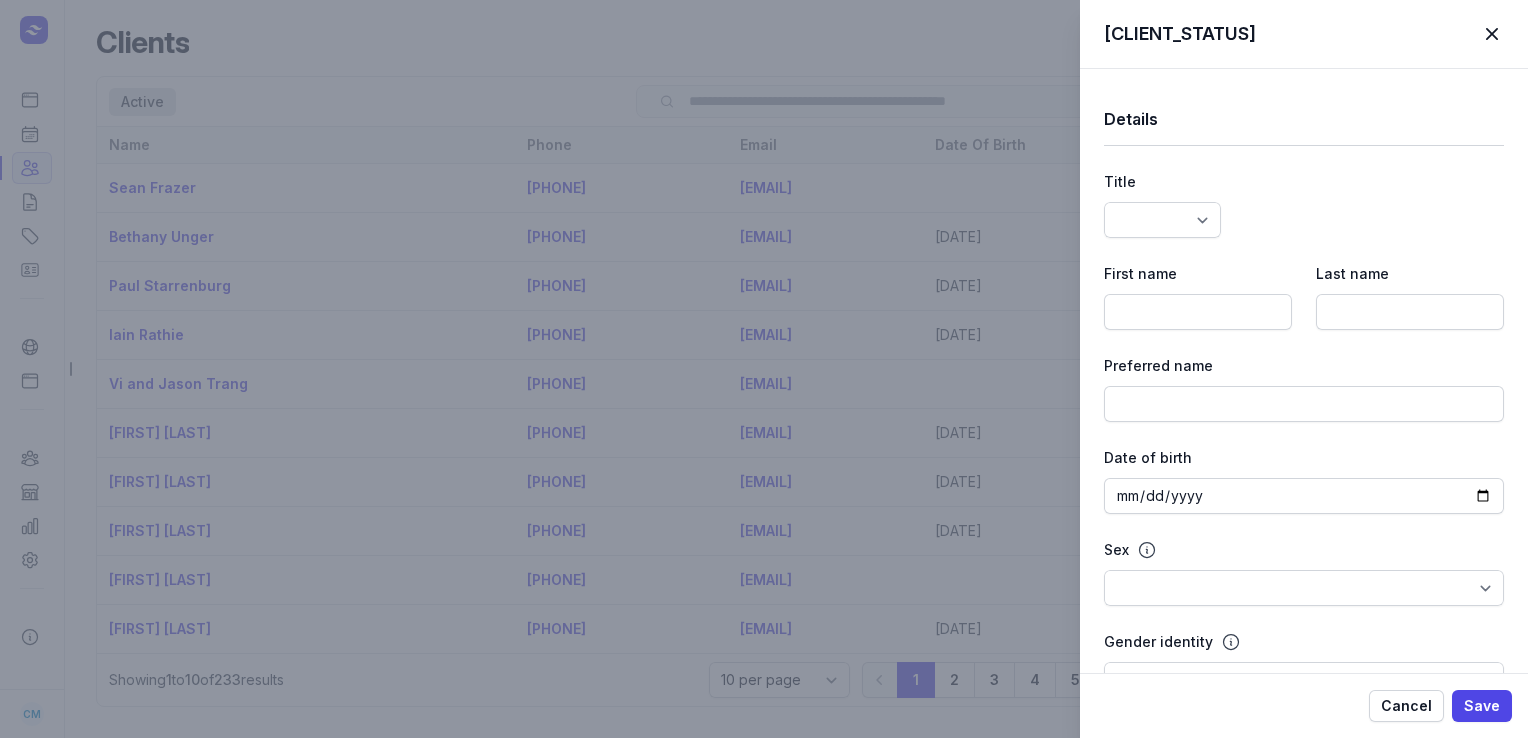 select 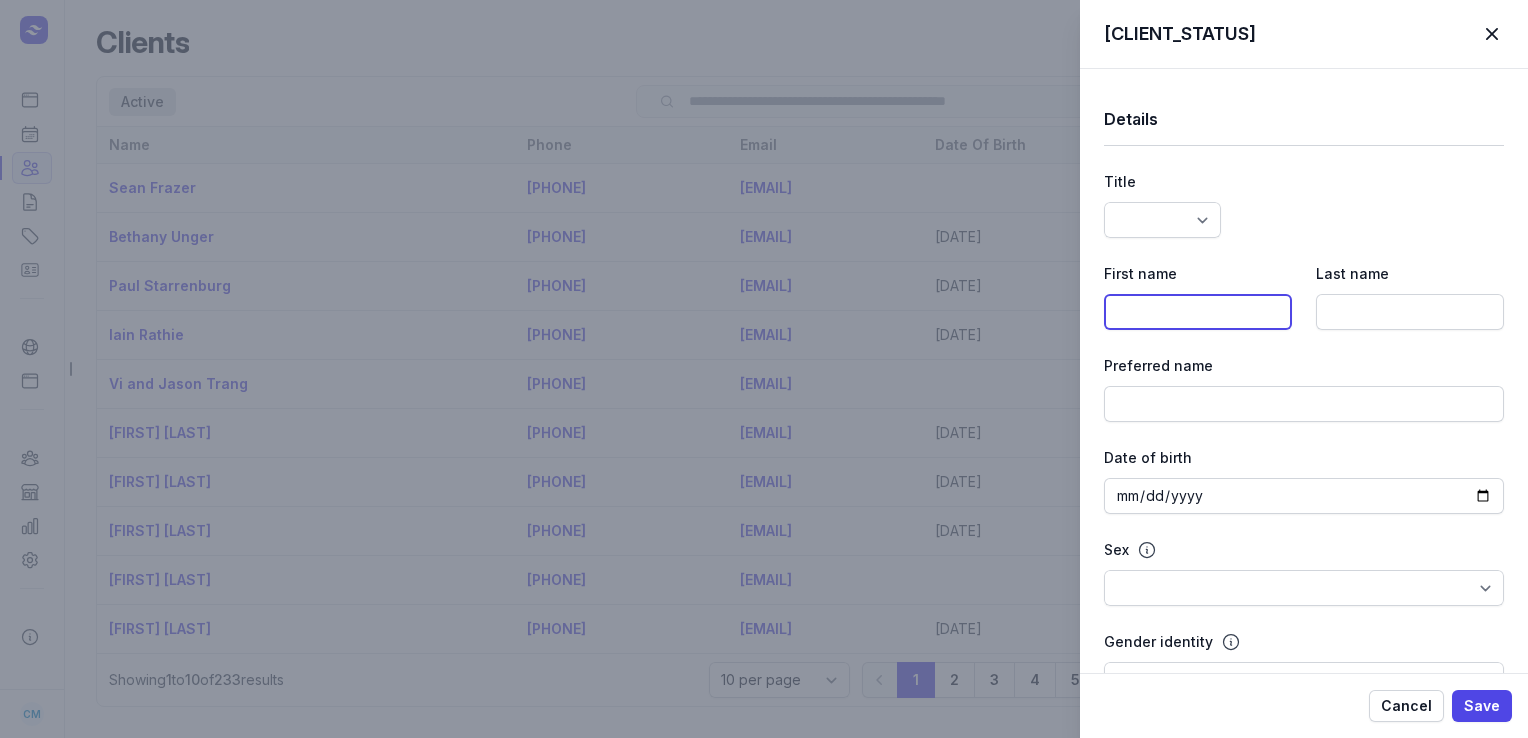 click 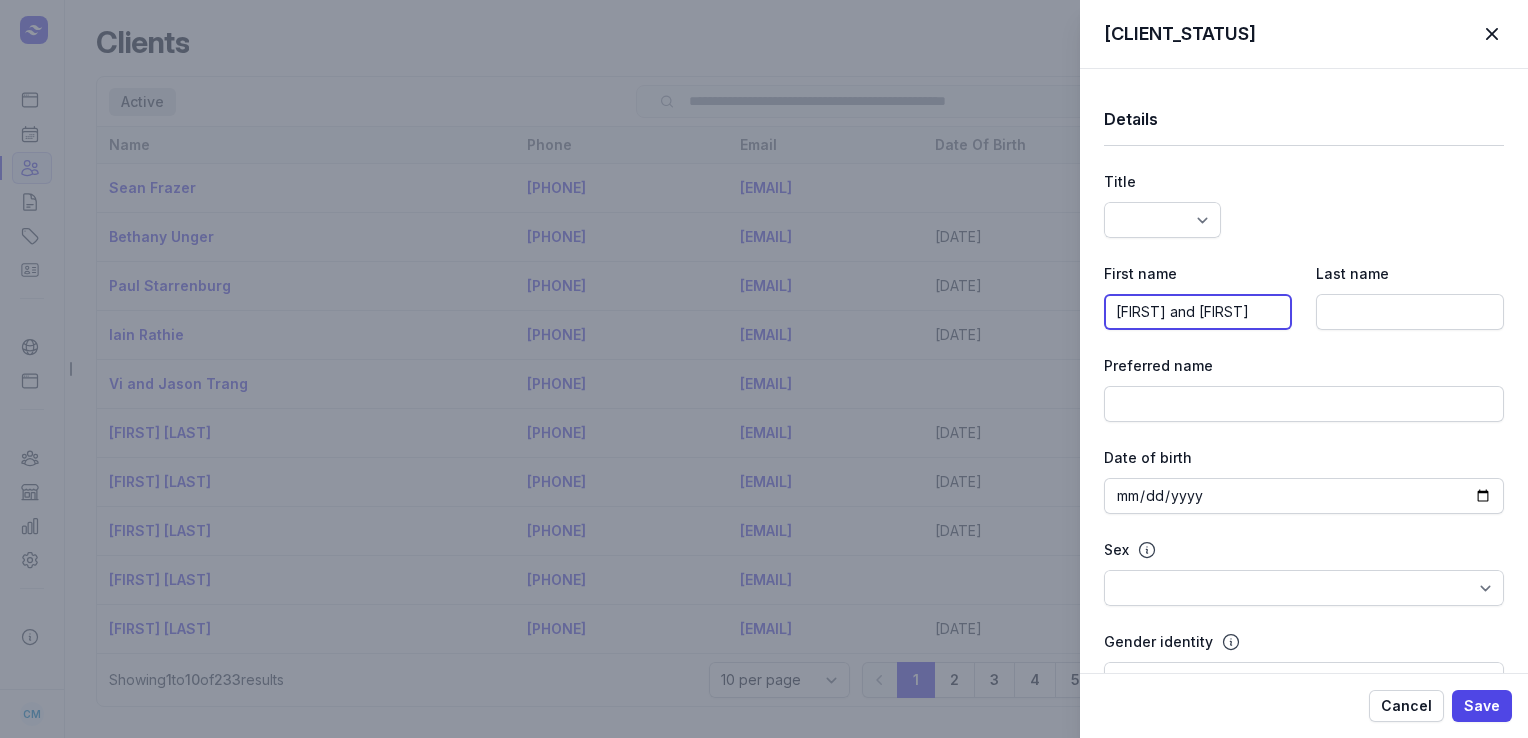 type on "[FIRST] and [FIRST]" 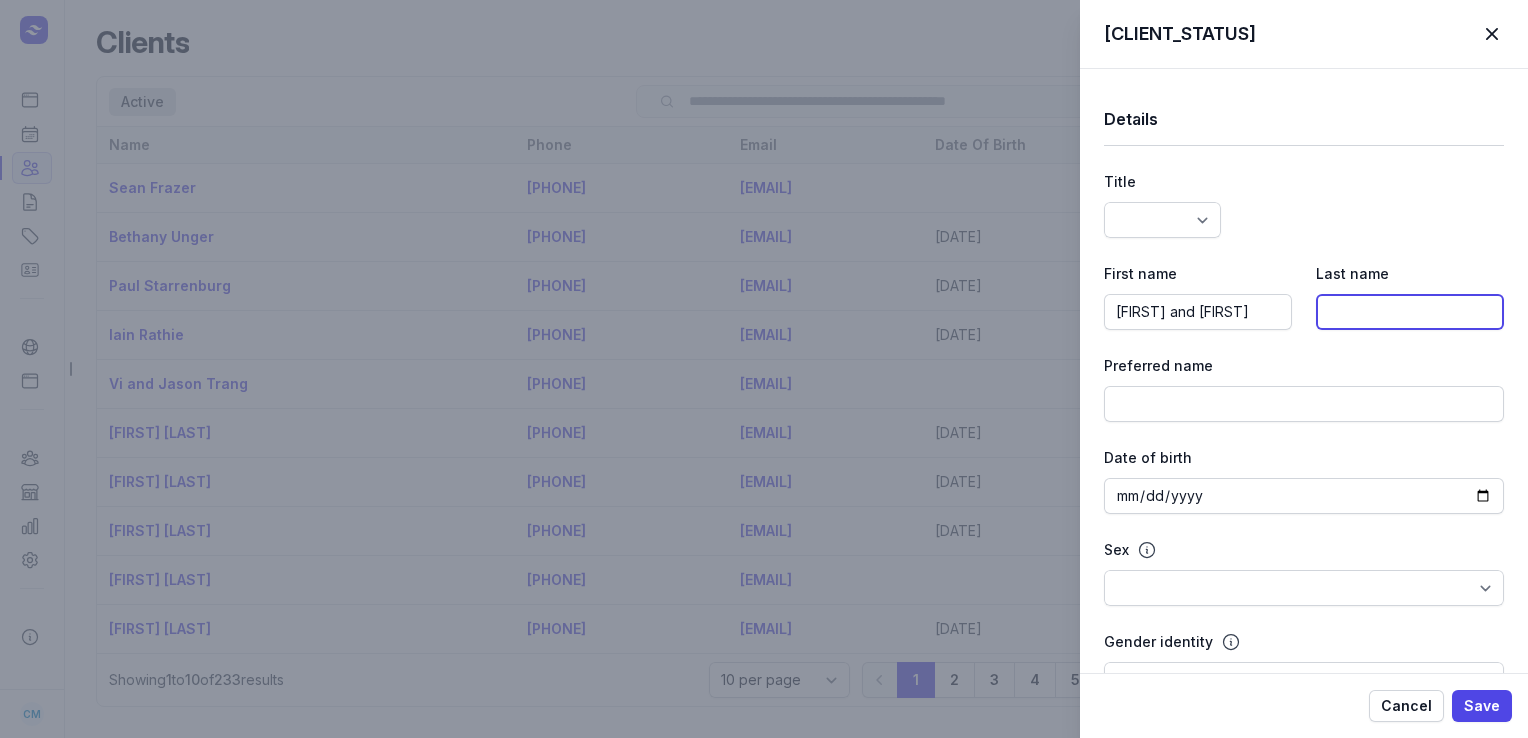 click 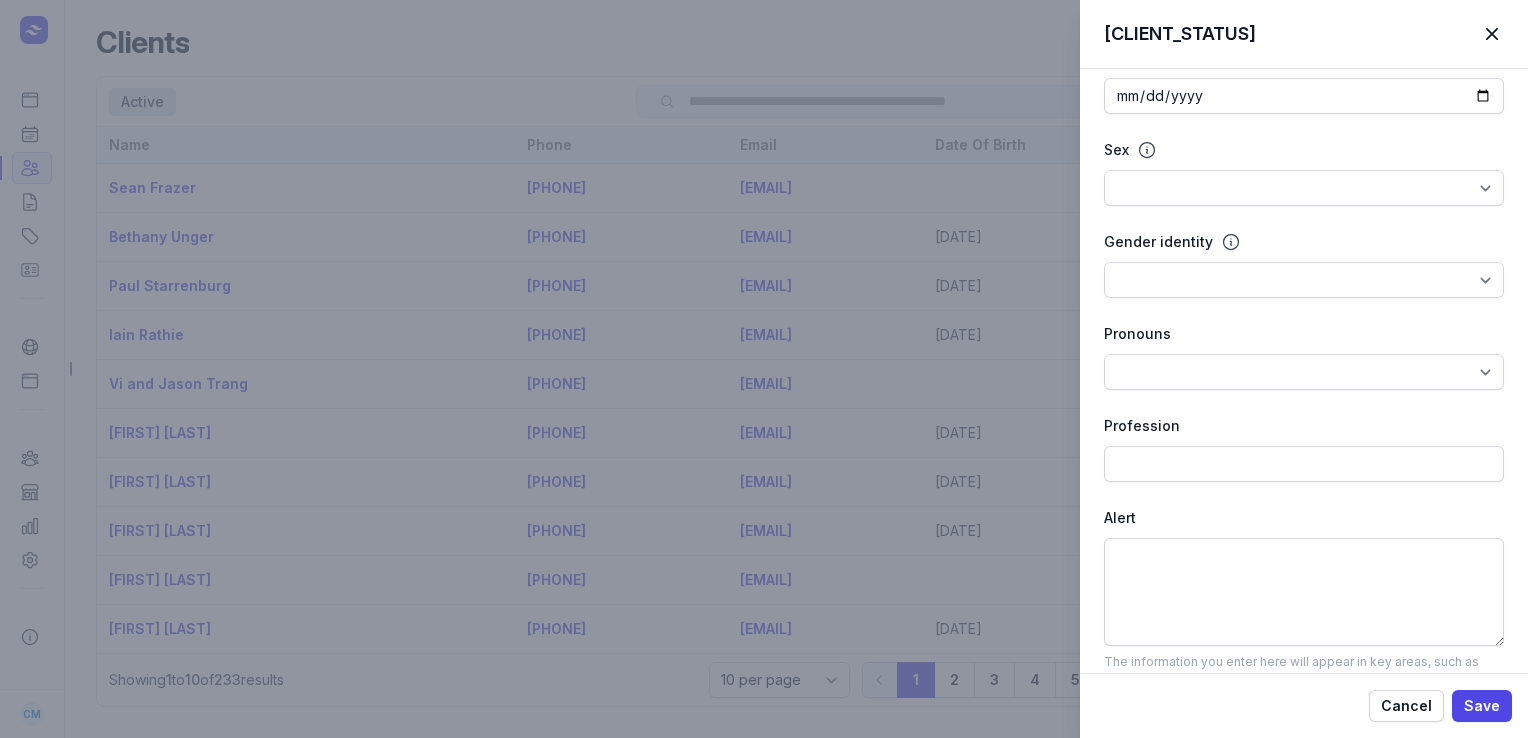scroll, scrollTop: 472, scrollLeft: 0, axis: vertical 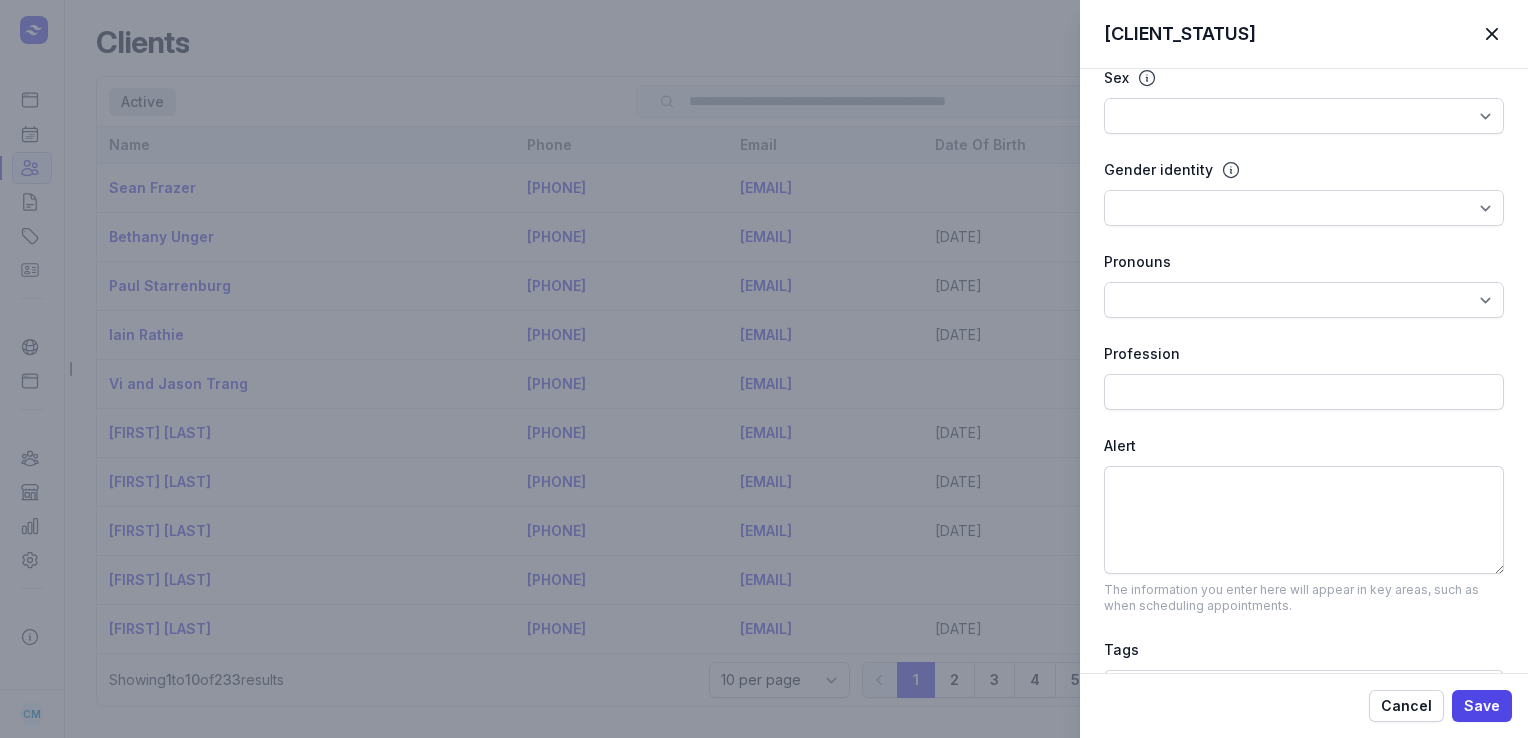 type on "[LAST]" 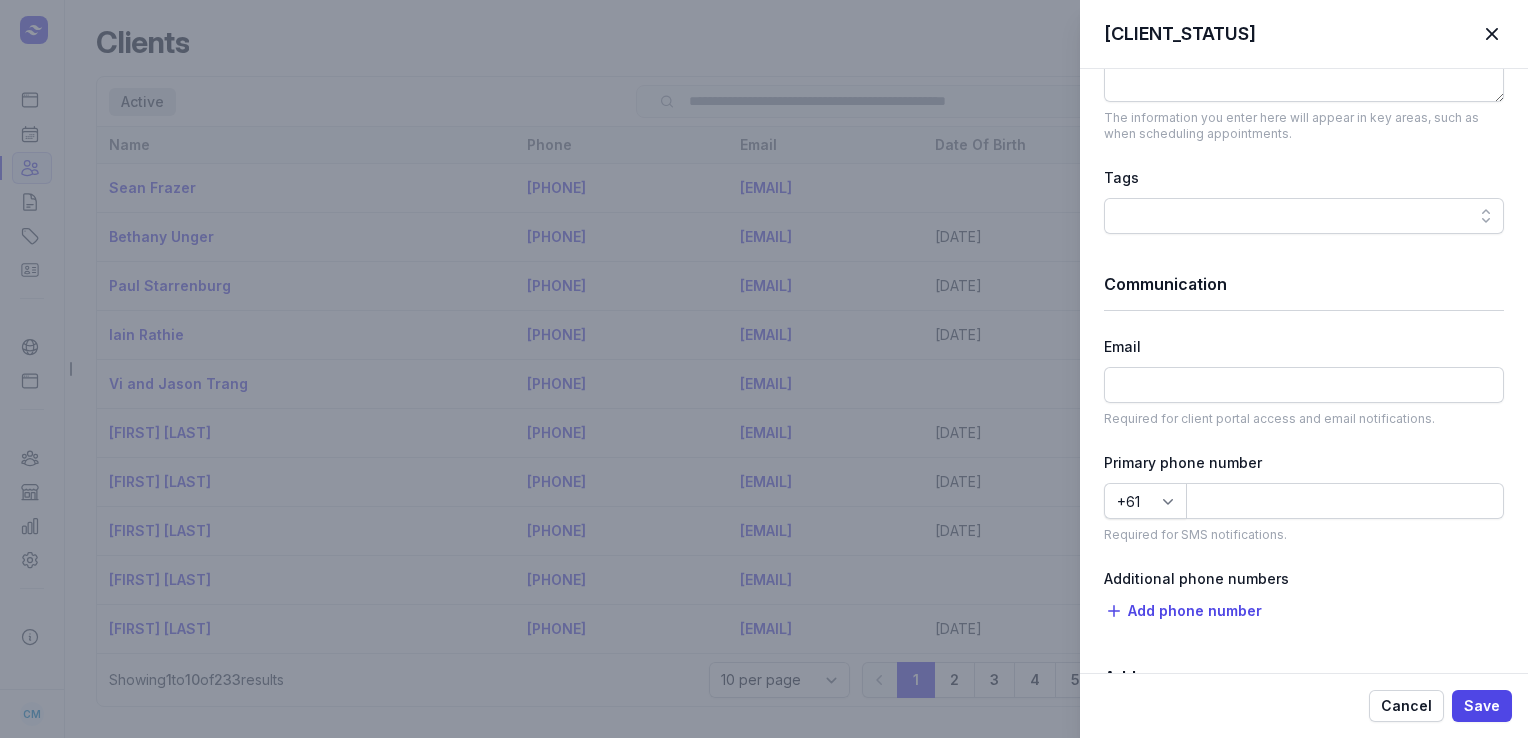 scroll, scrollTop: 944, scrollLeft: 0, axis: vertical 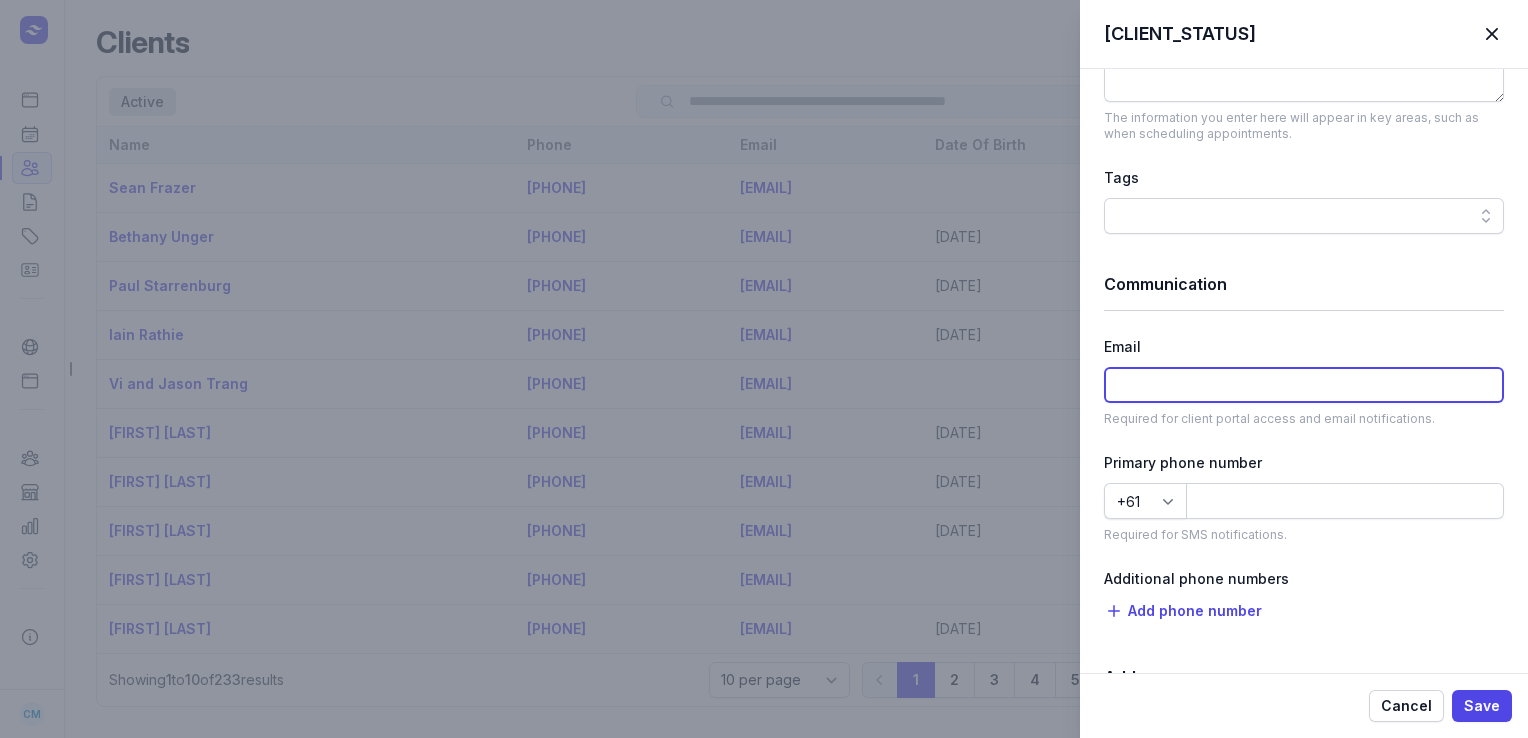 click 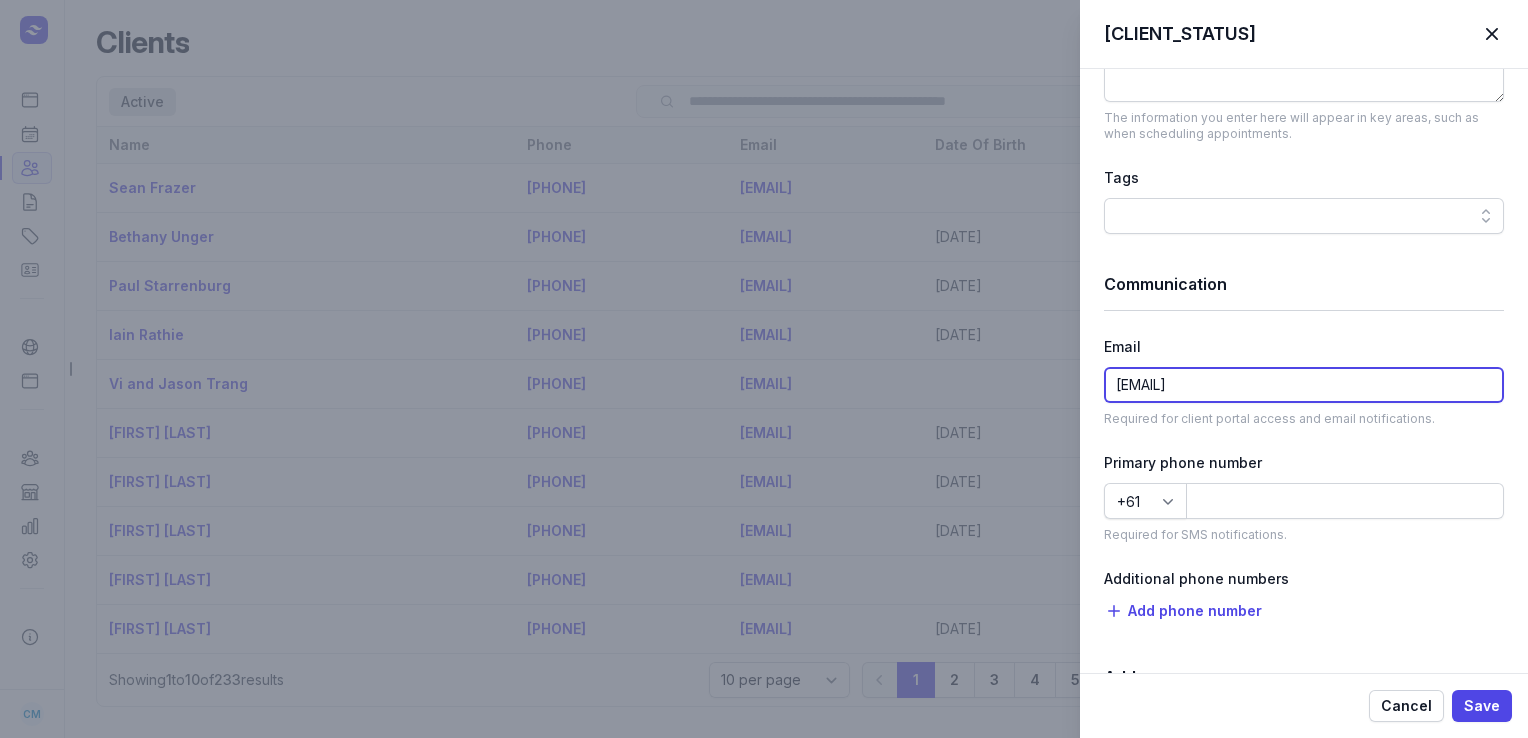 type on "[EMAIL]" 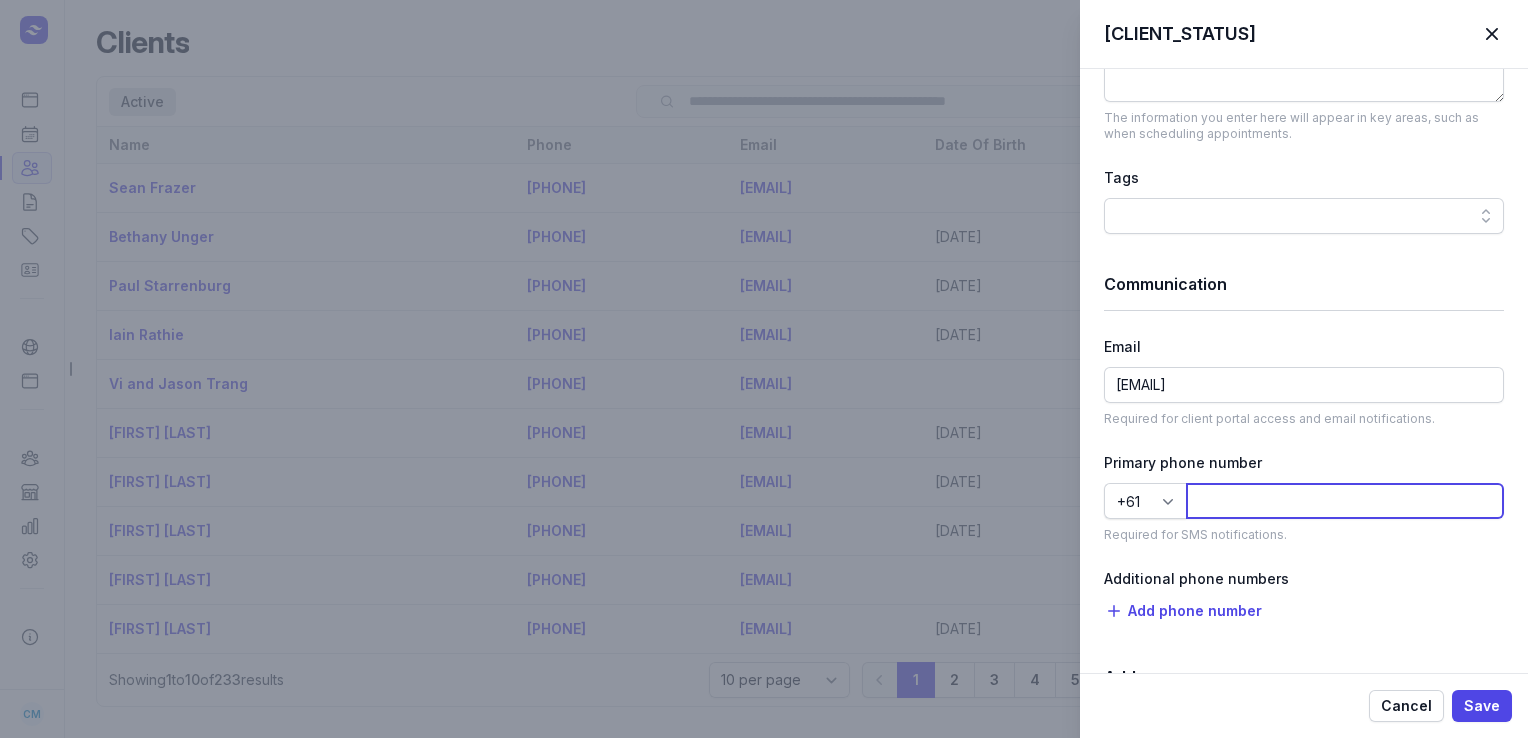 click 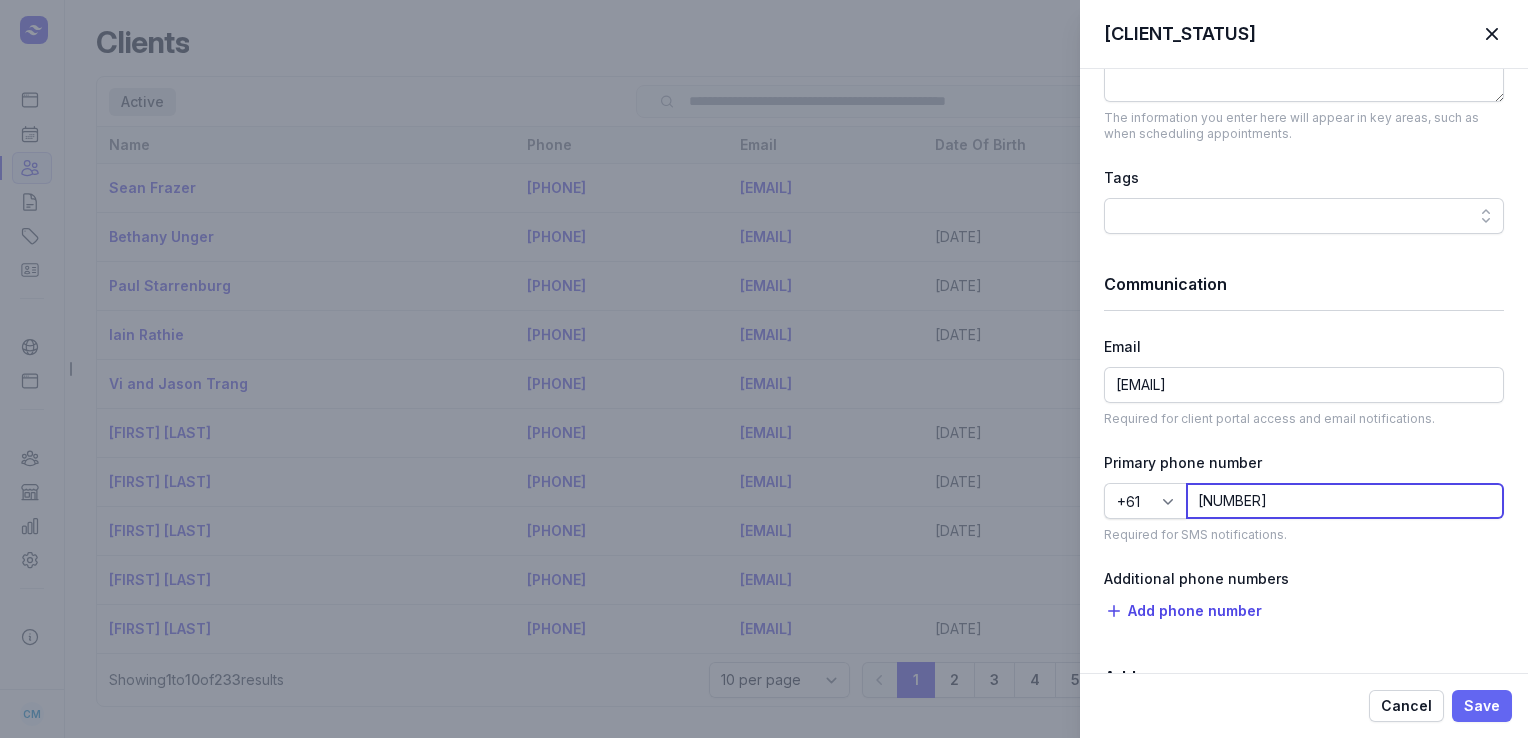 type on "[NUMBER]" 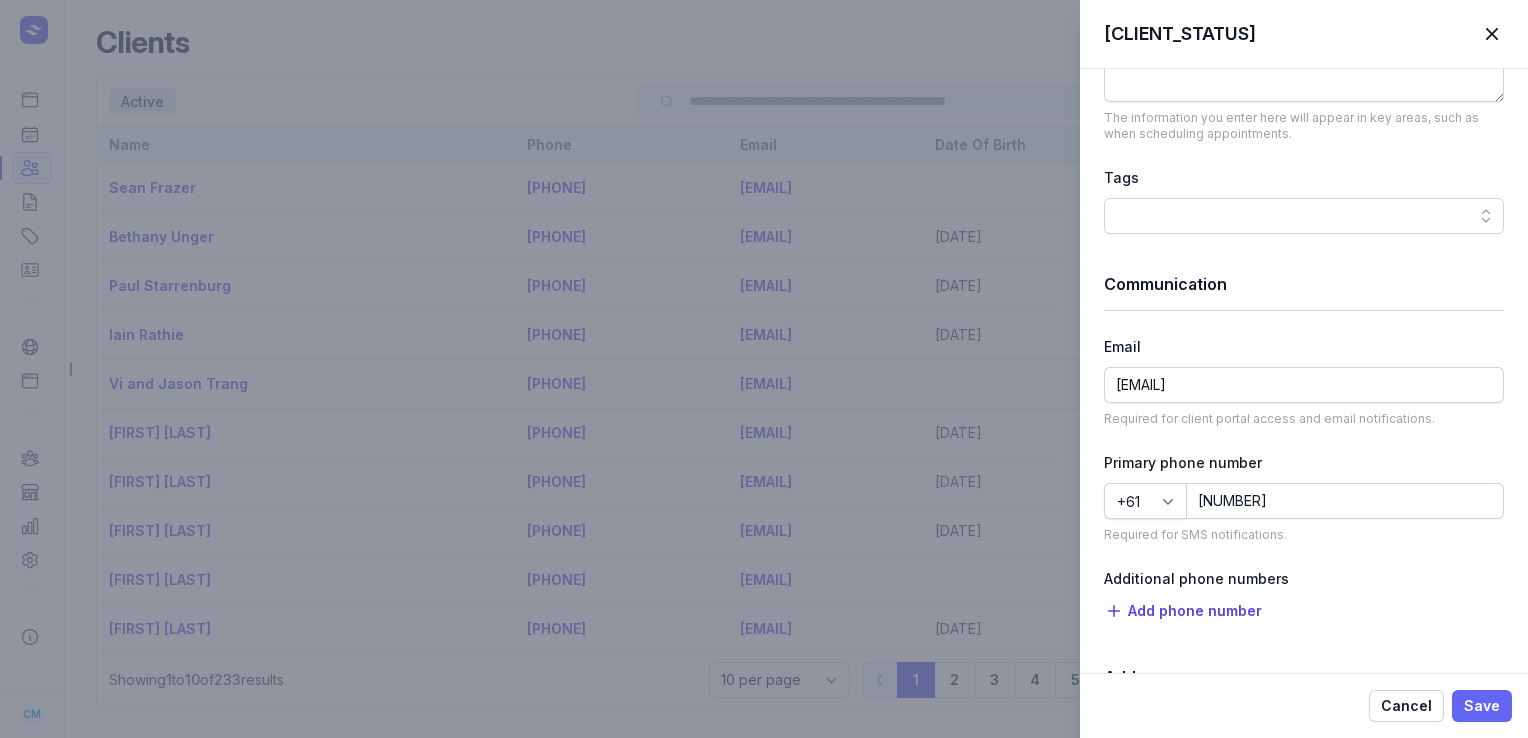 click on "Save" at bounding box center [1482, 706] 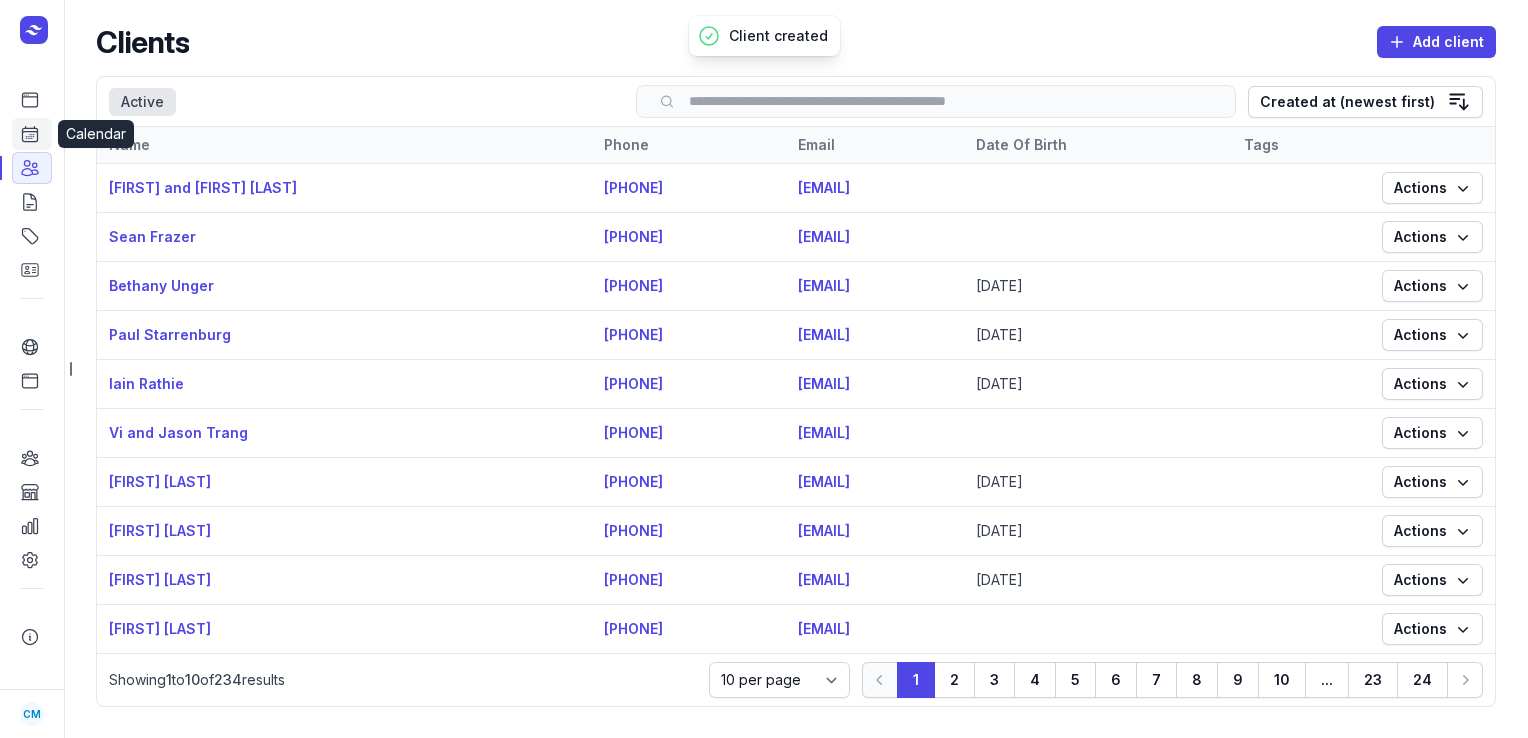 click 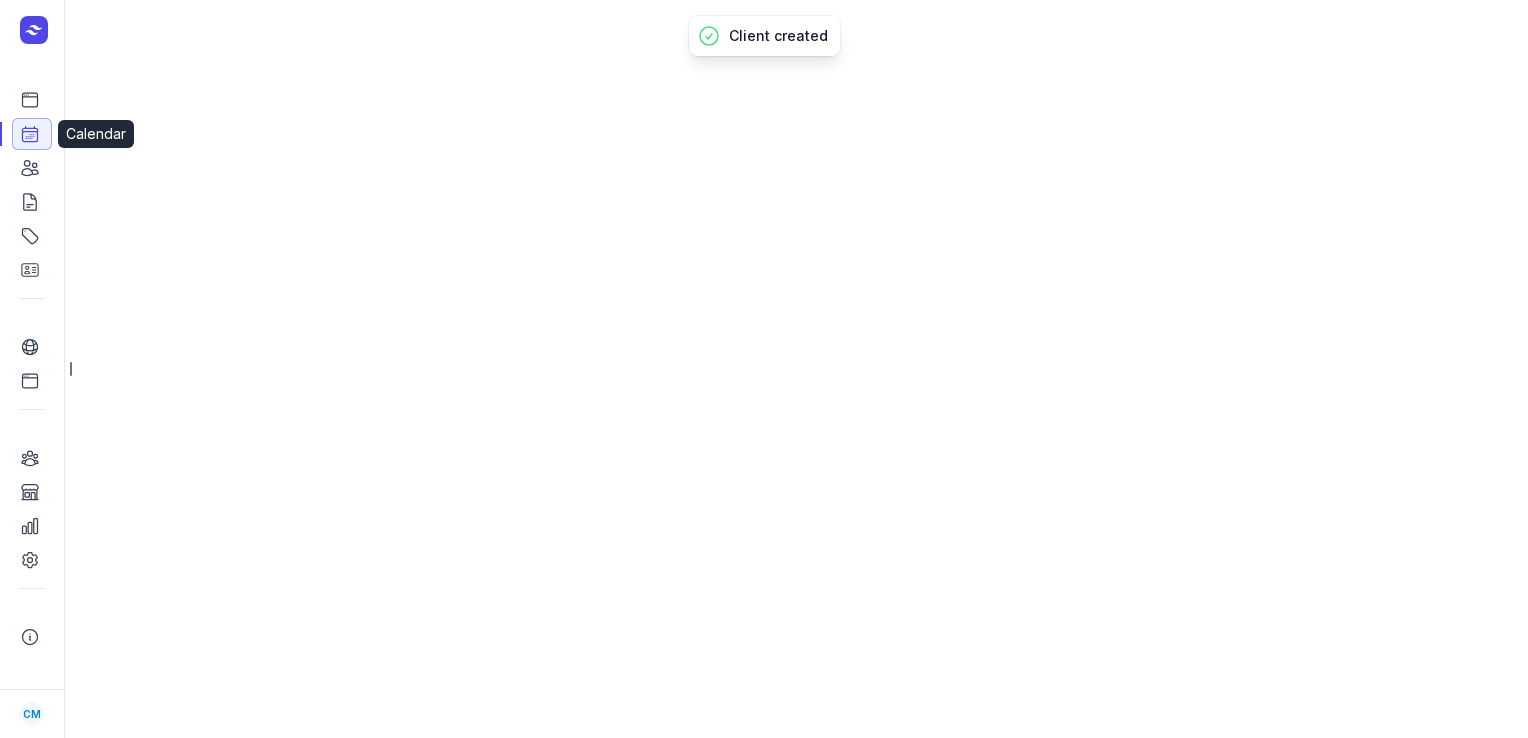 select on "week" 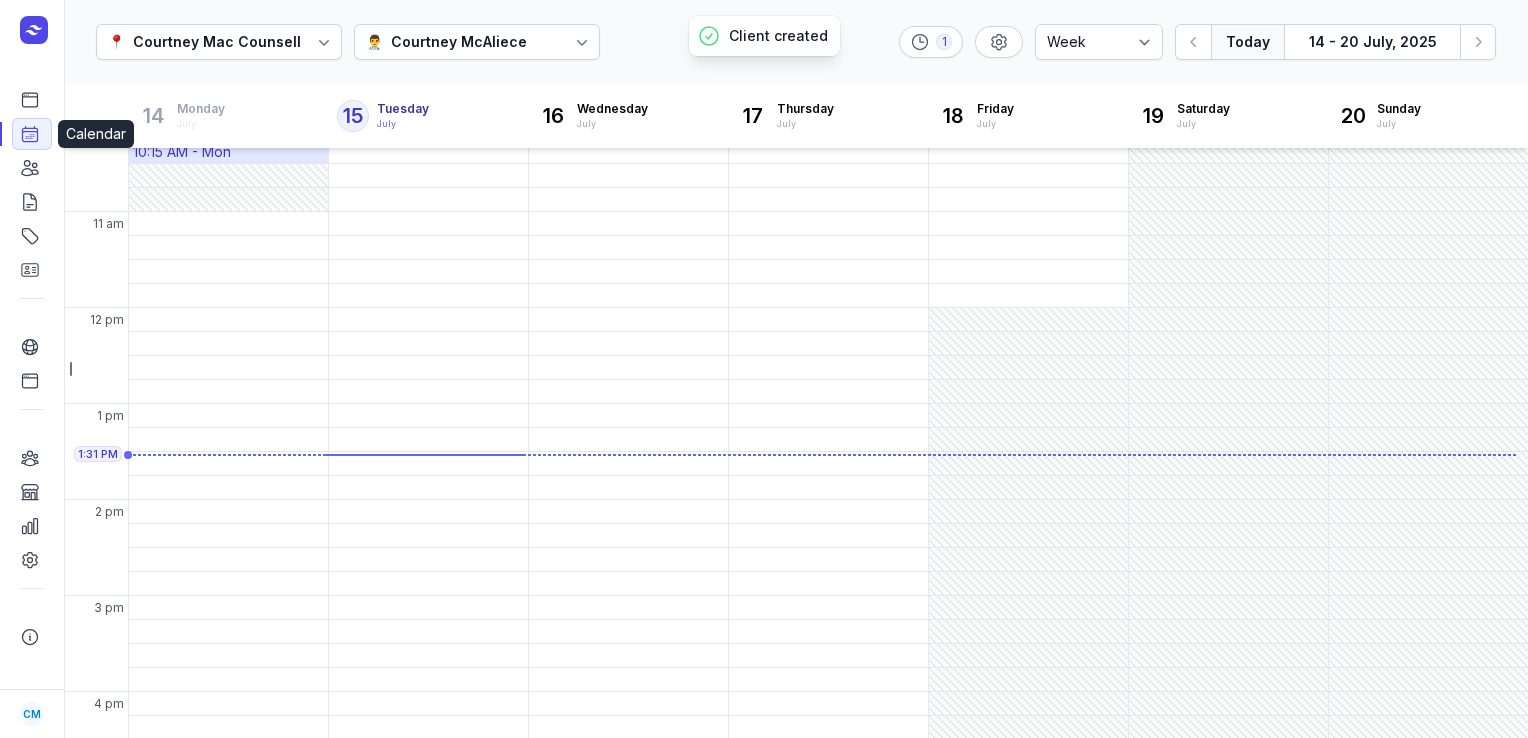 scroll, scrollTop: 280, scrollLeft: 0, axis: vertical 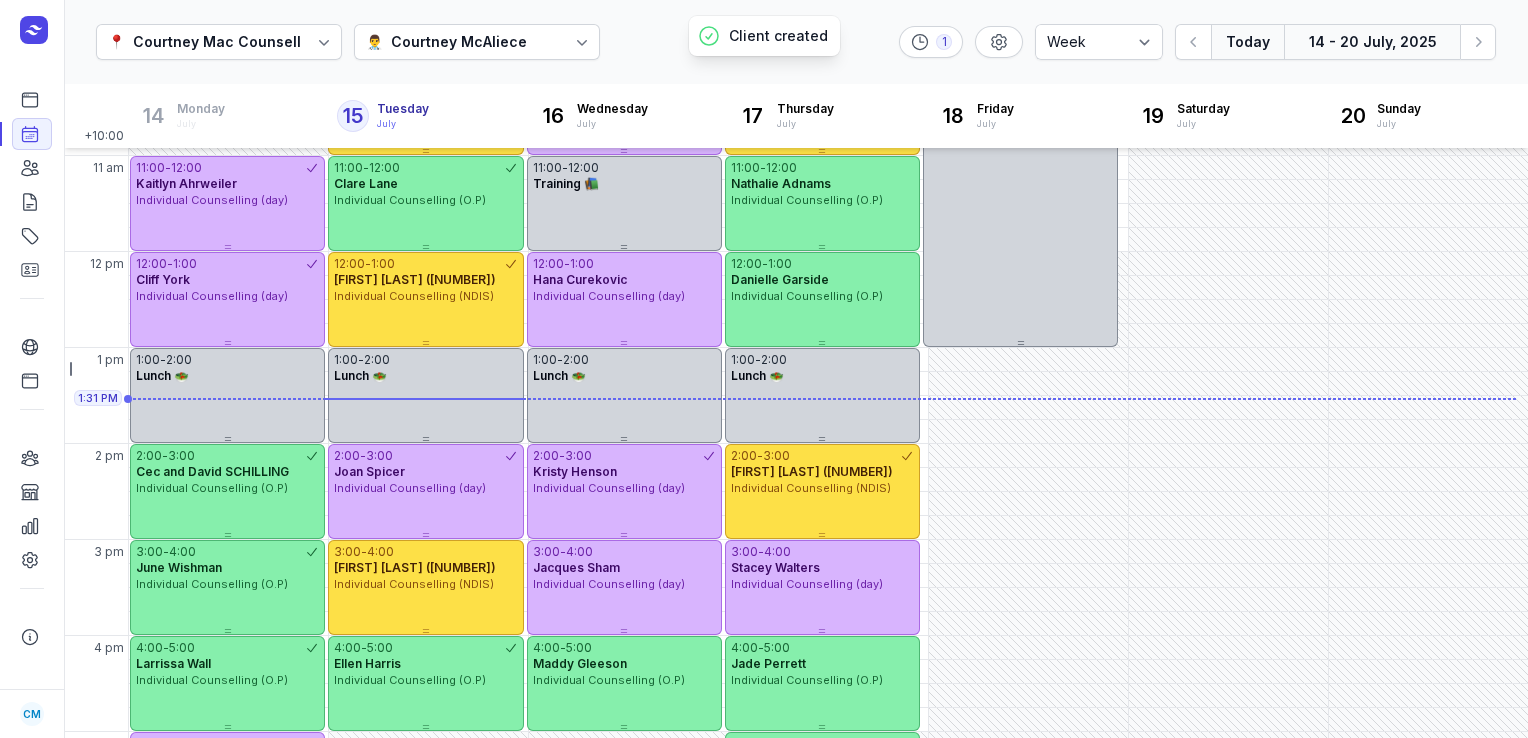 click on "14 - 20 July, 2025" 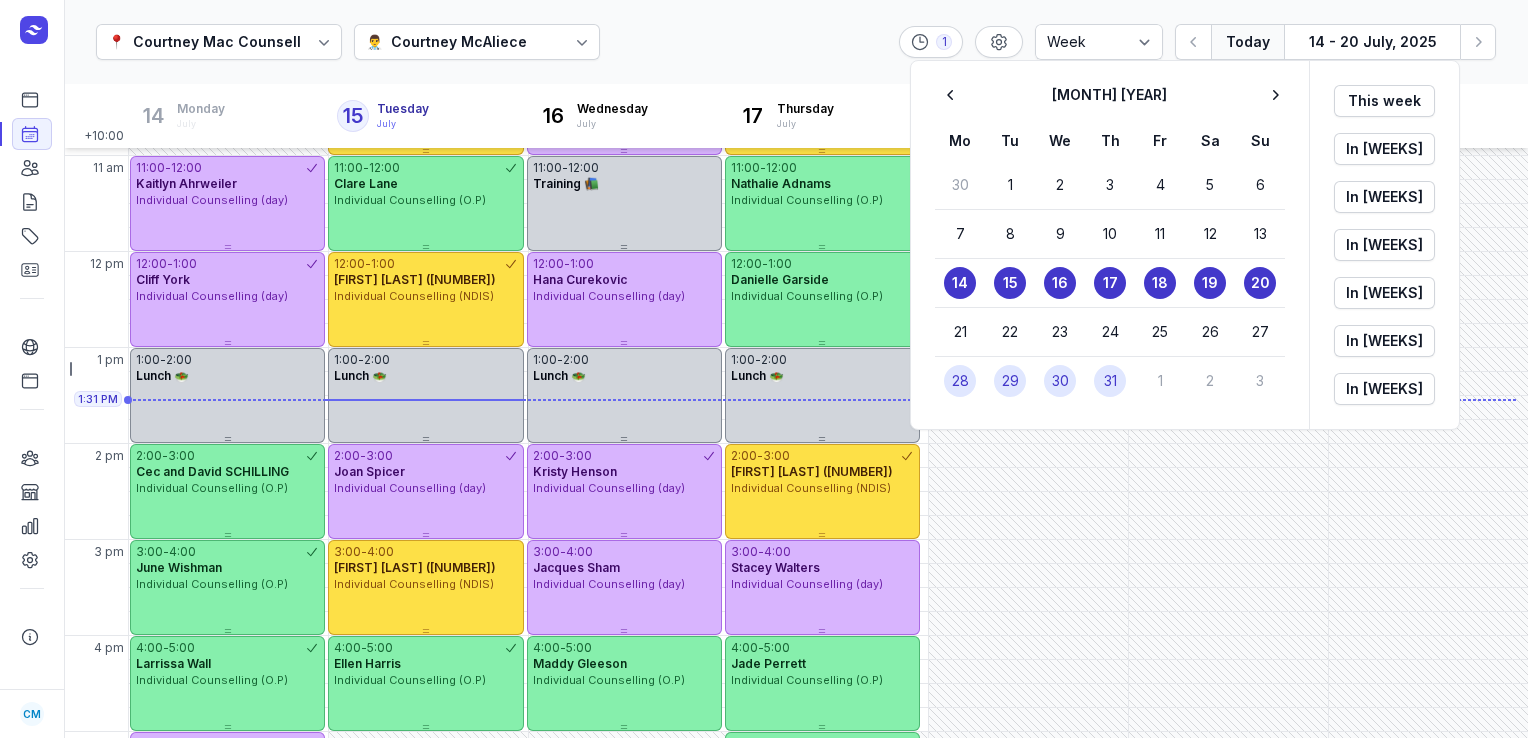 click on "1" at bounding box center [1160, 381] 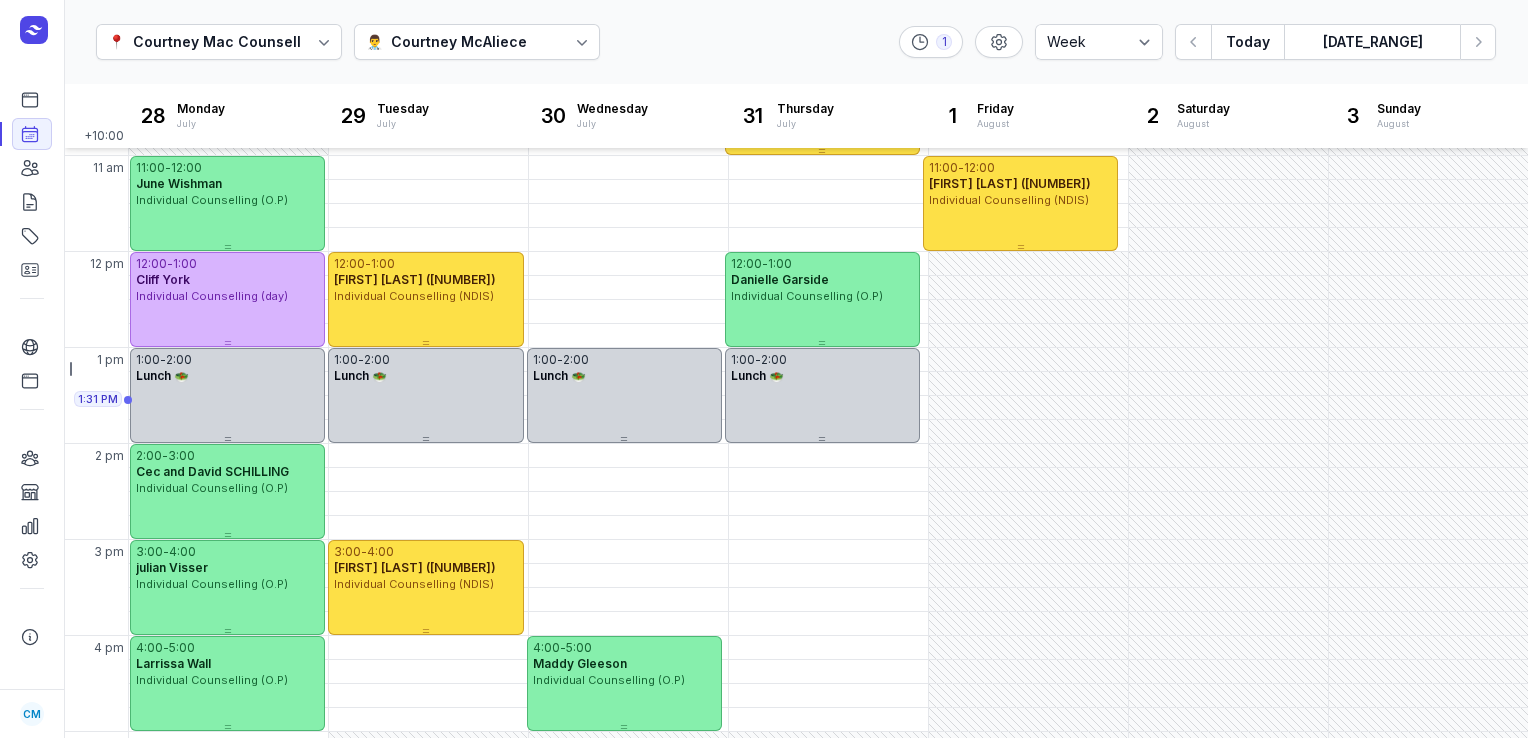 scroll, scrollTop: 0, scrollLeft: 0, axis: both 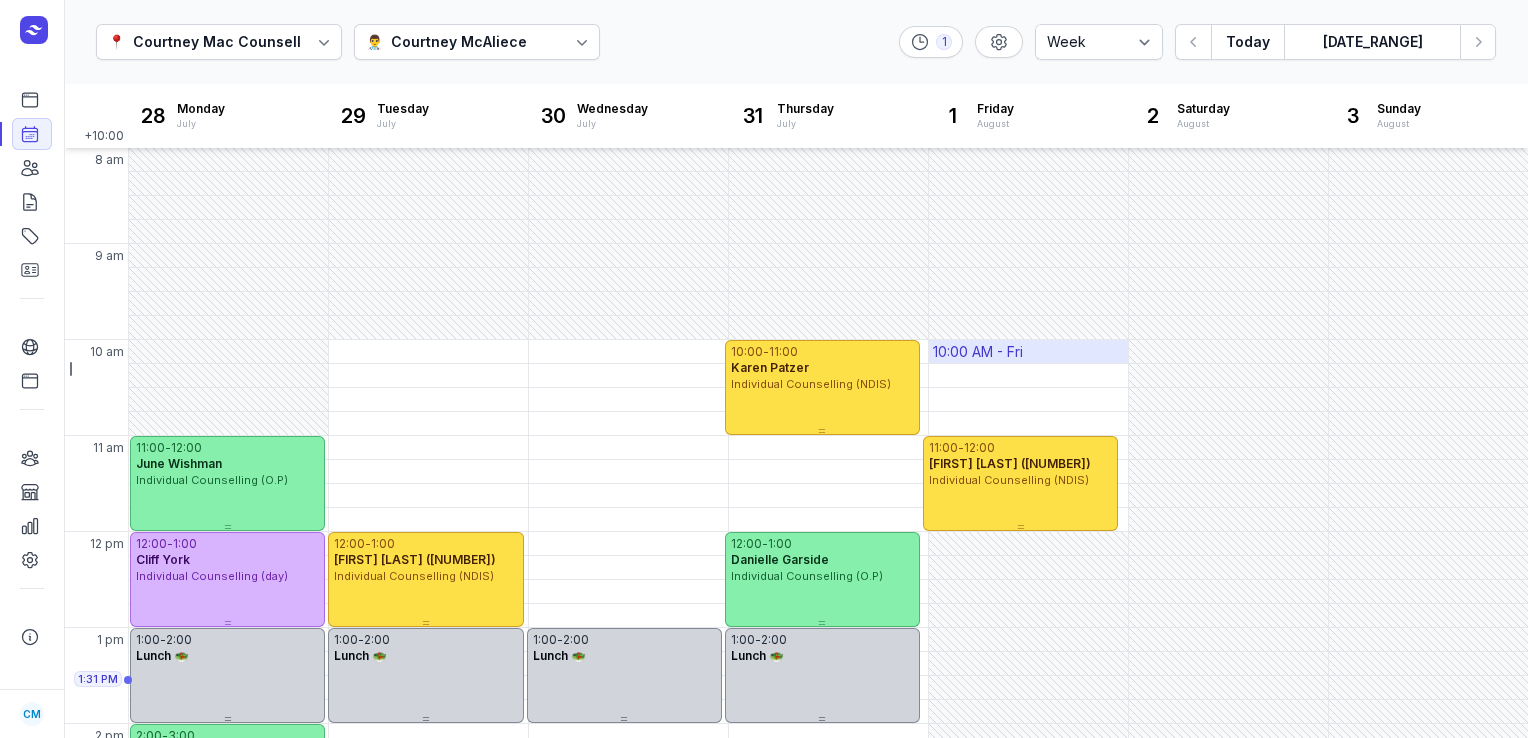 click on "10:00 AM - Fri" at bounding box center (1028, 351) 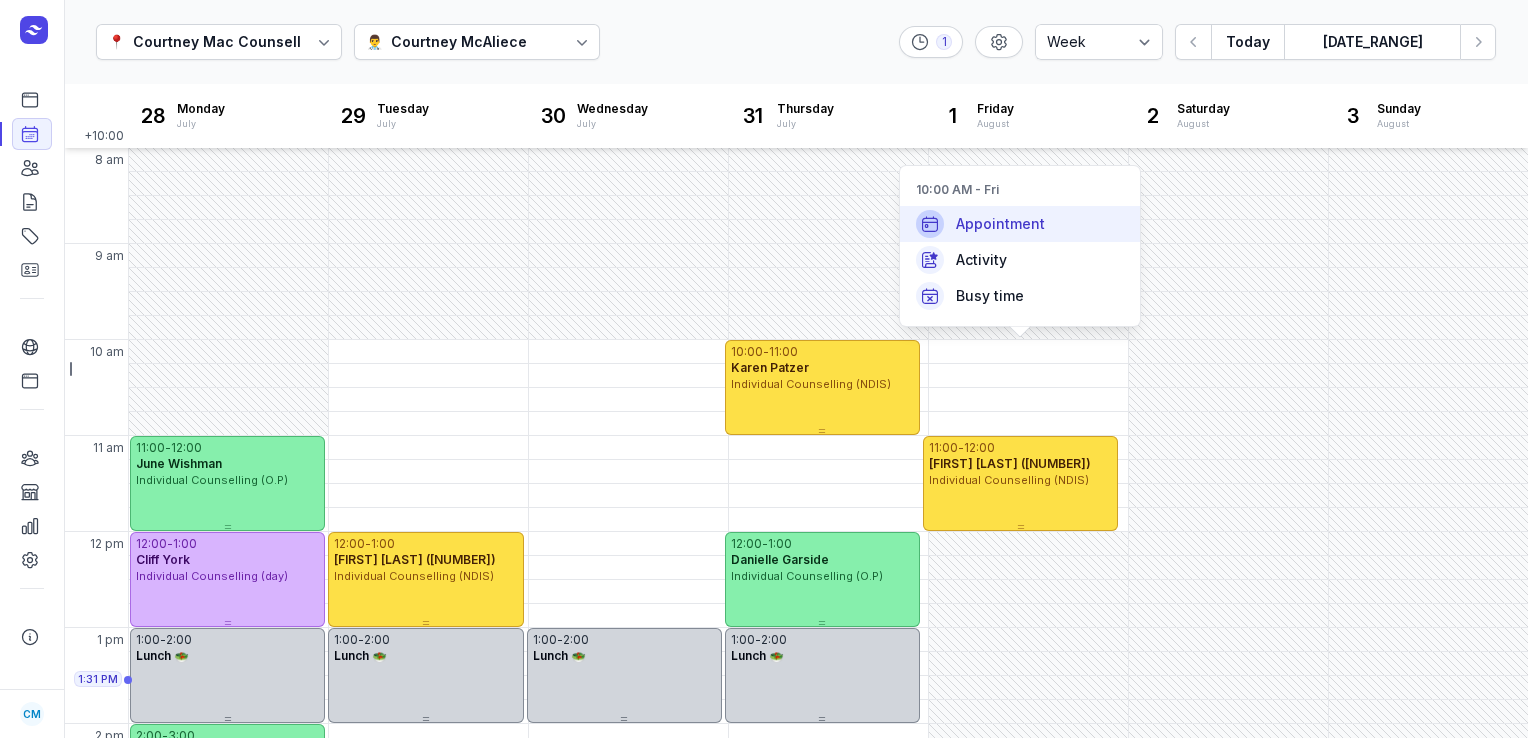 click on "Appointment" at bounding box center [1020, 224] 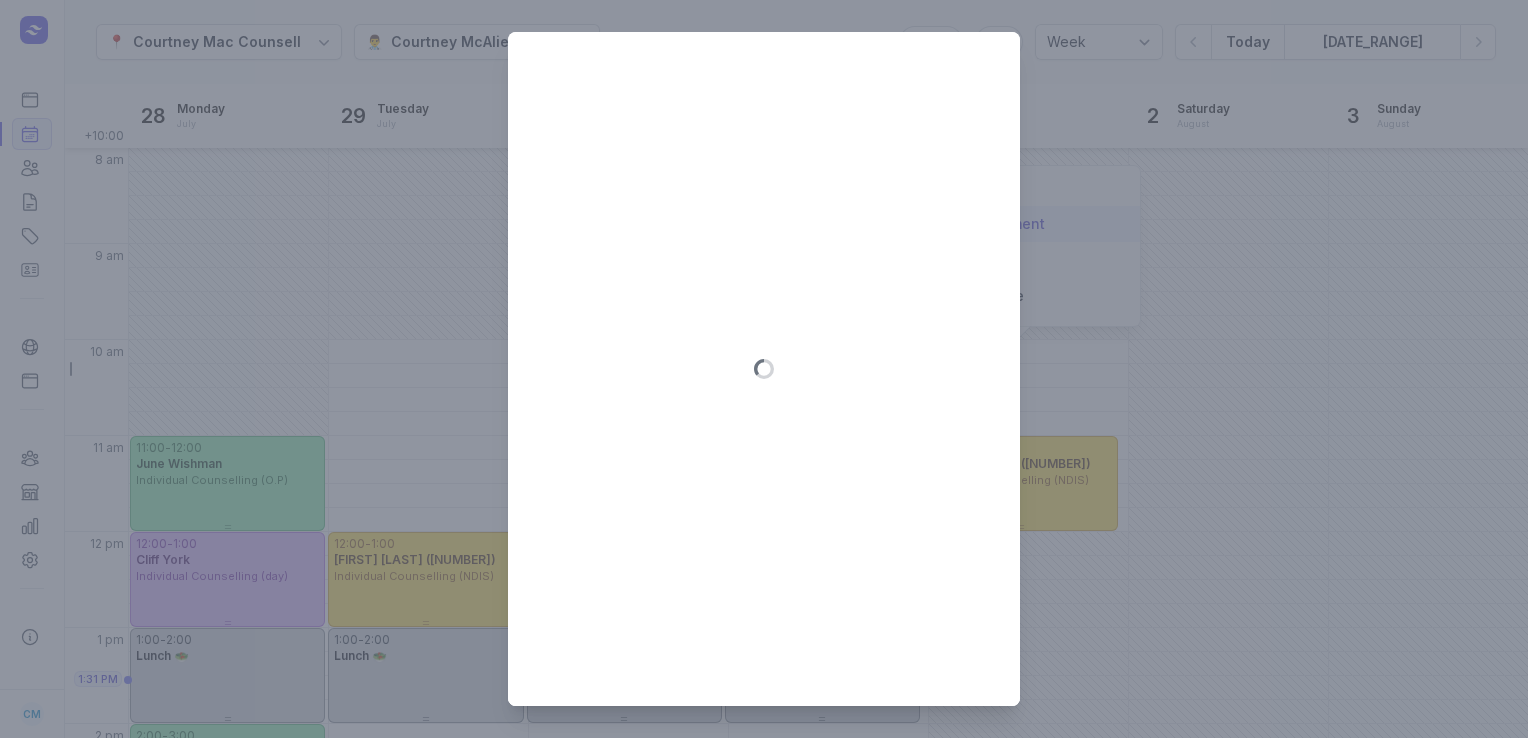 type on "[DATE]" 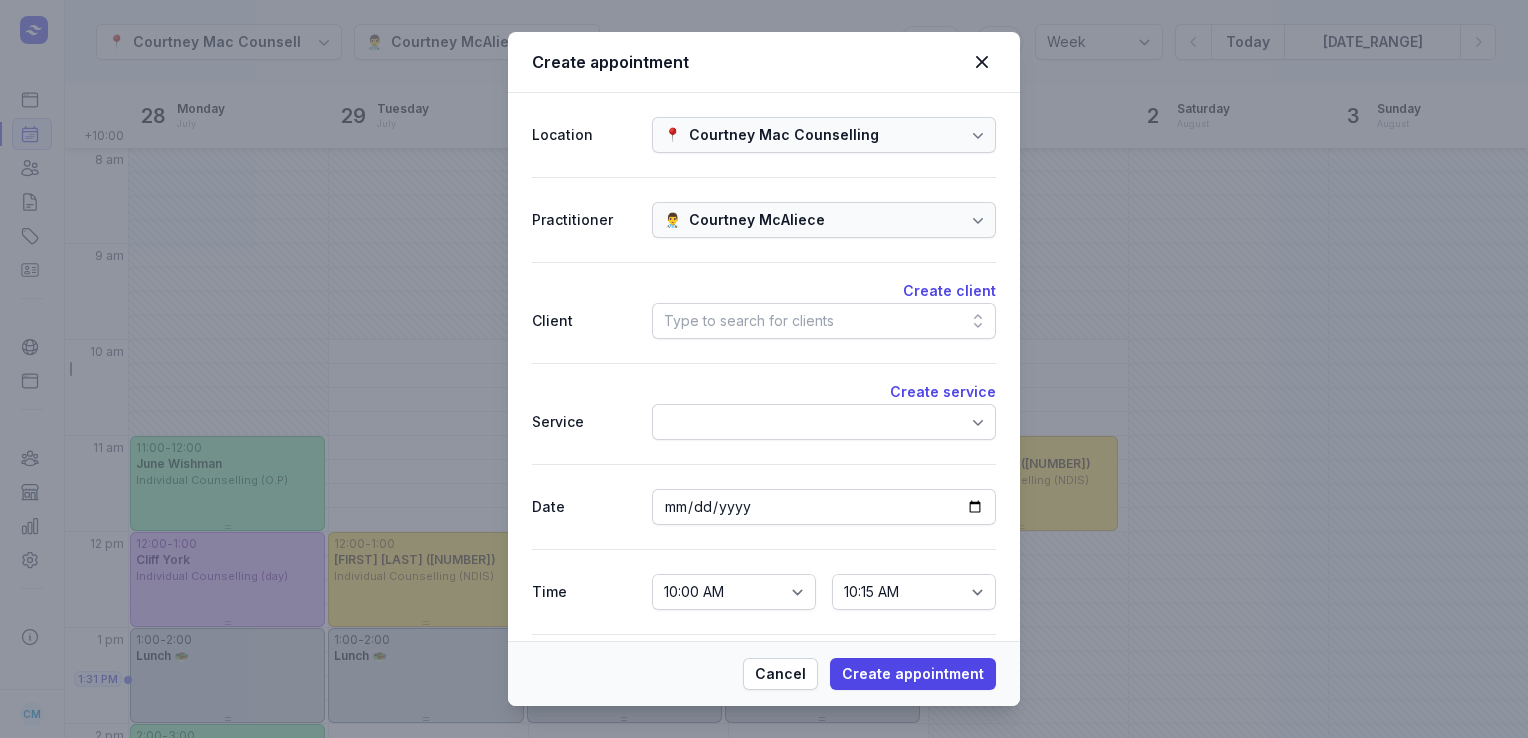 click on "Type to search for clients" 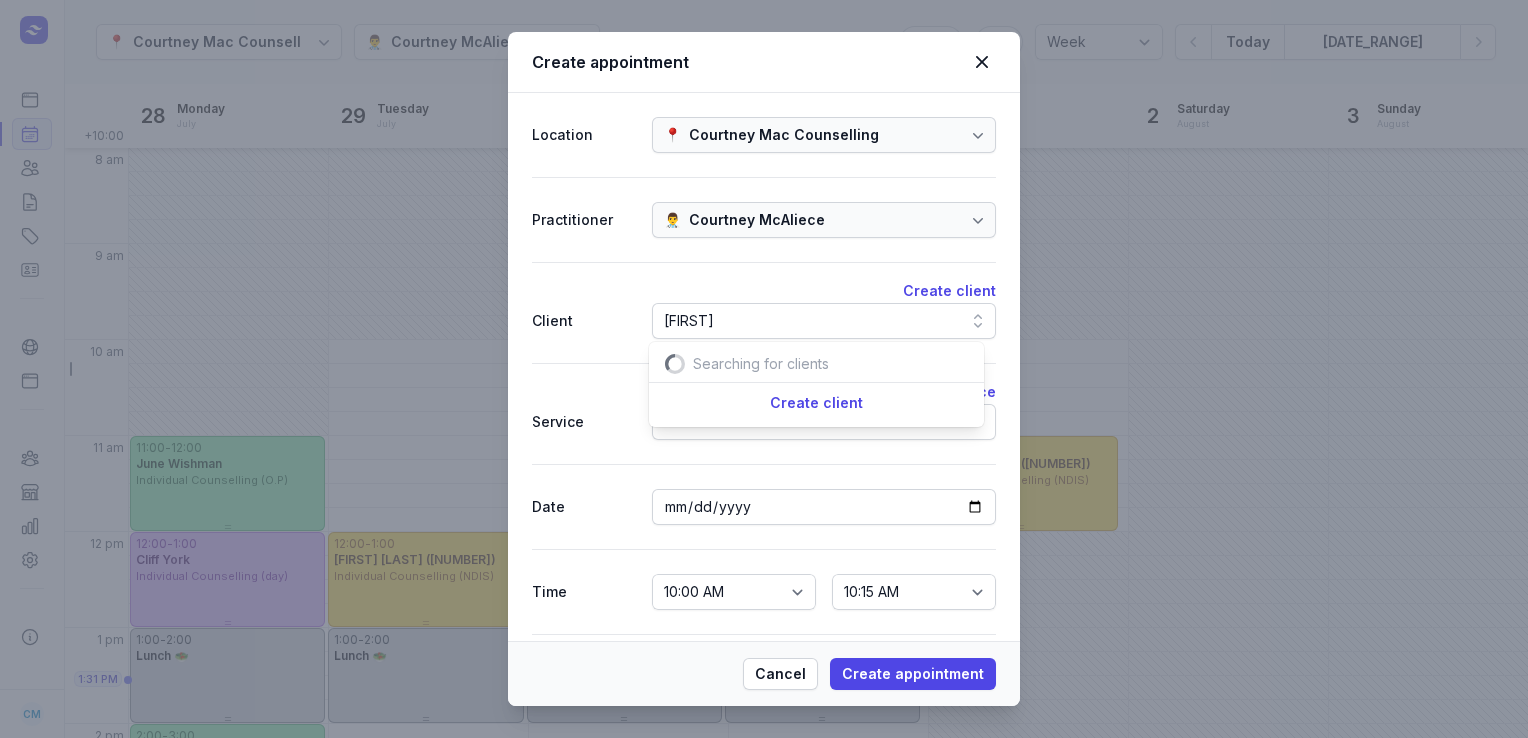 scroll, scrollTop: 0, scrollLeft: 33, axis: horizontal 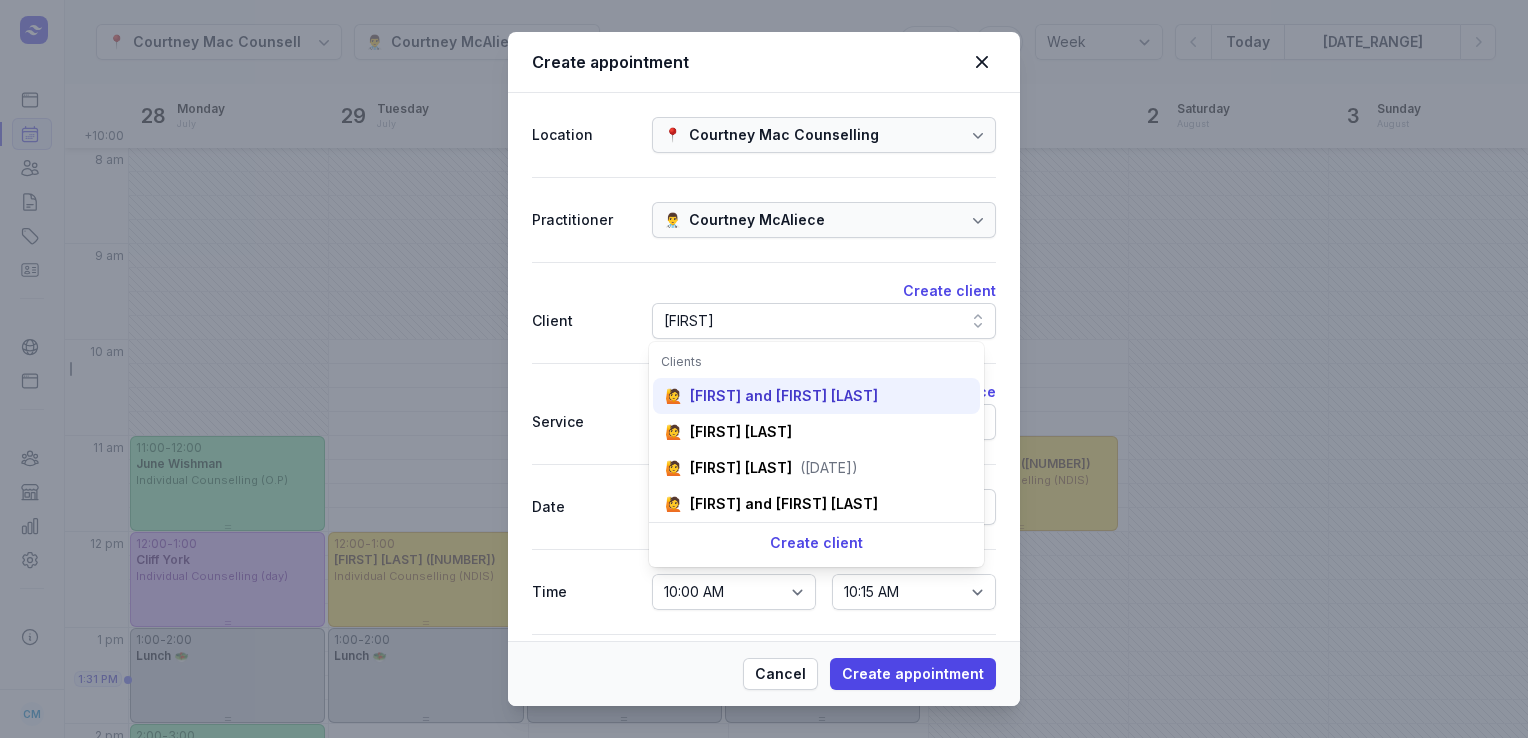 type on "[FIRST]" 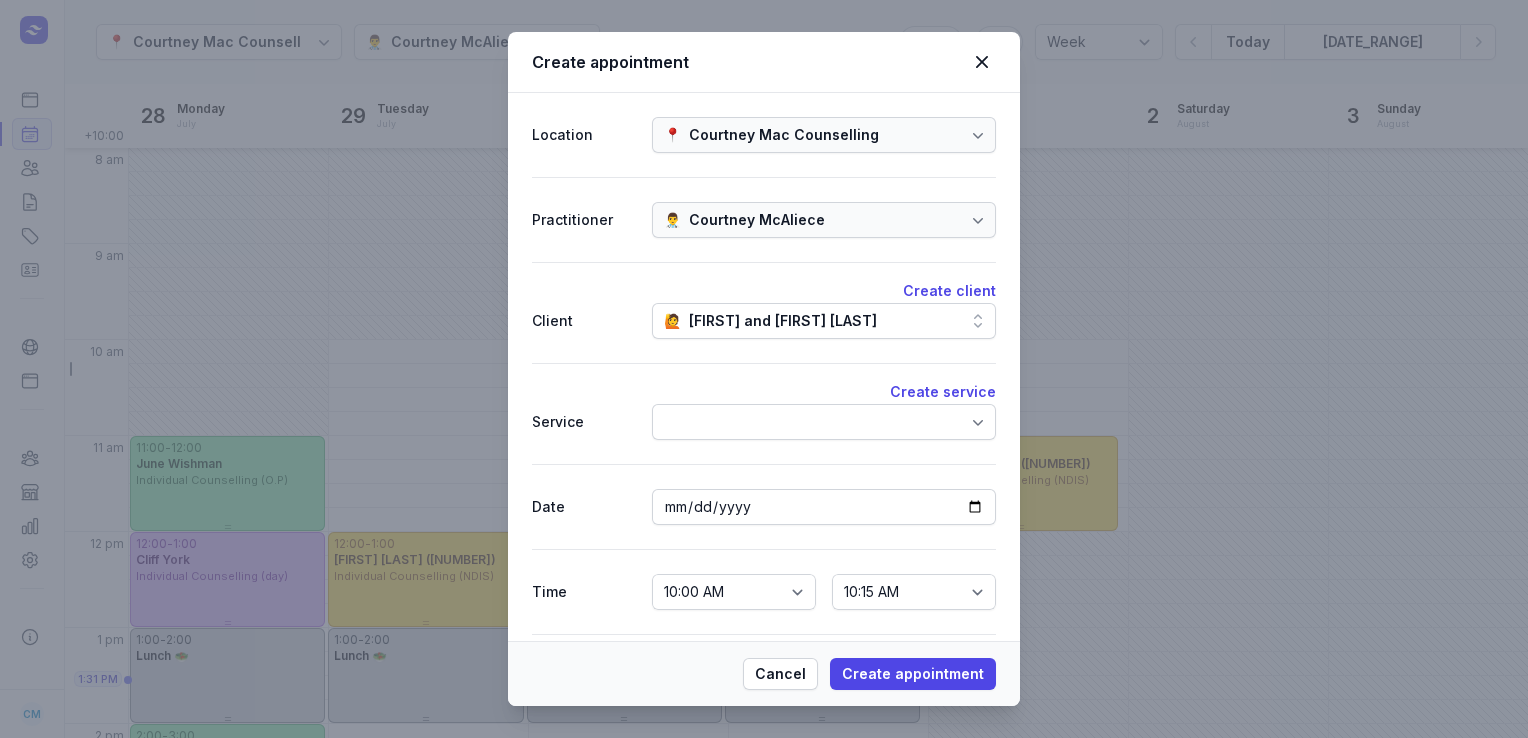 click at bounding box center (824, 422) 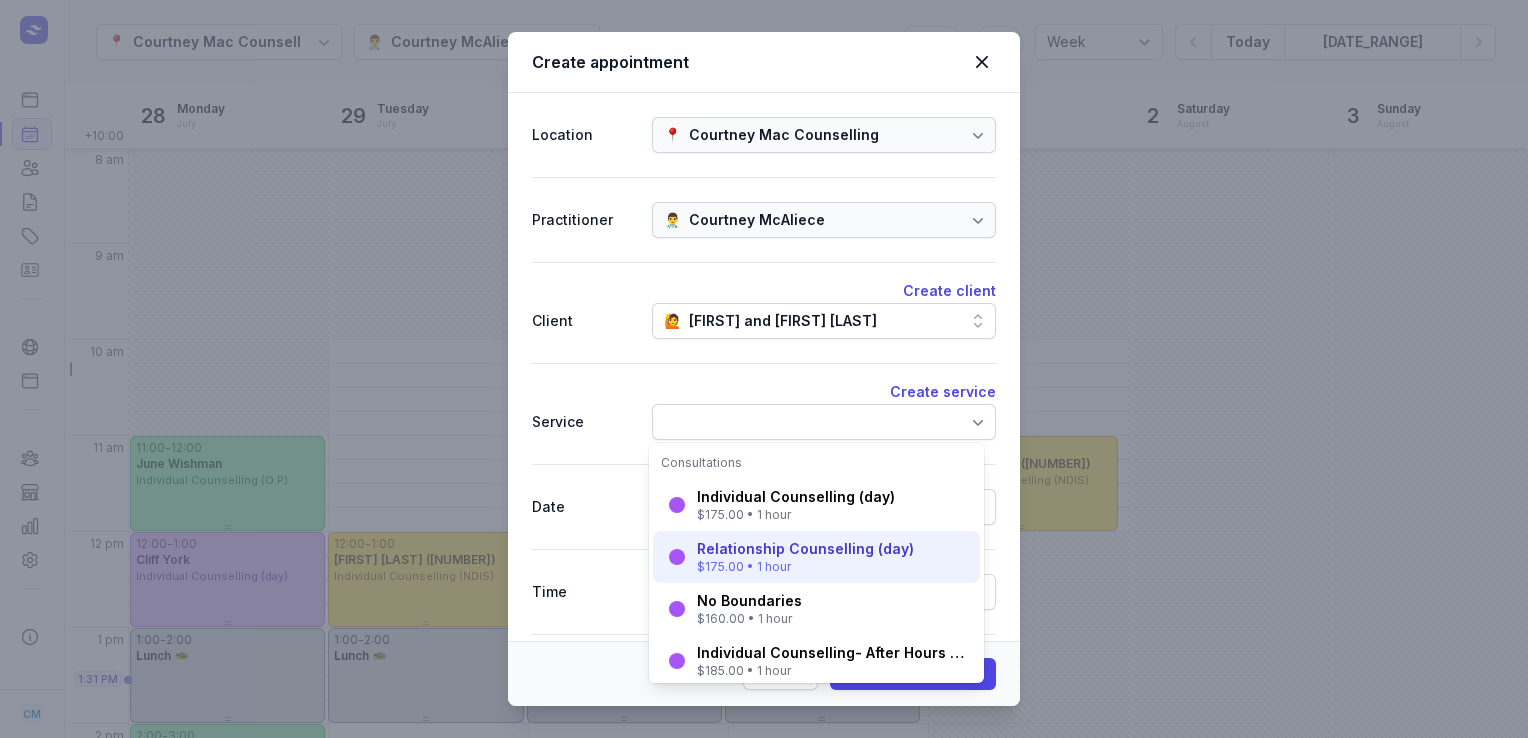 click on "$175.00 • 1 hour" at bounding box center (805, 567) 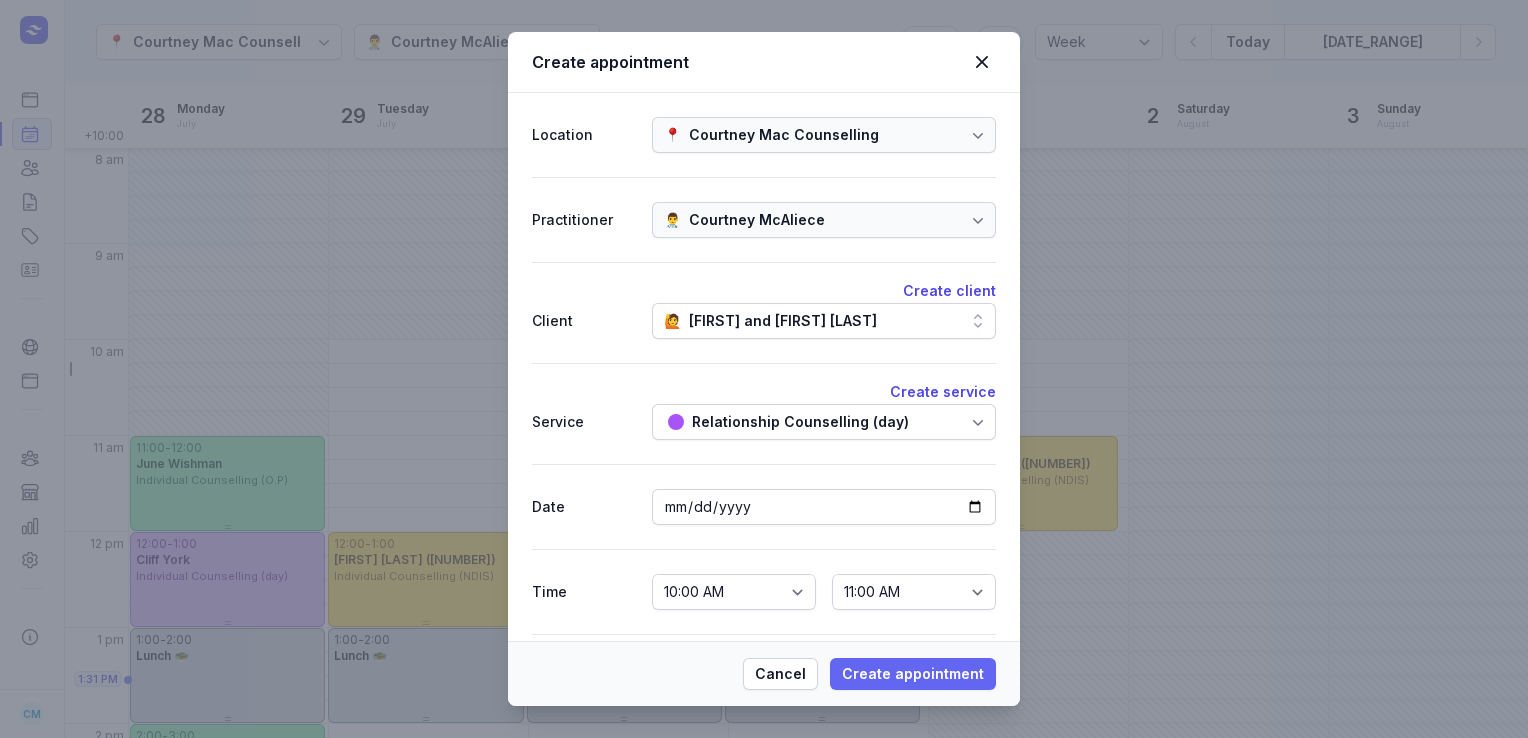 click on "Create appointment" at bounding box center [913, 674] 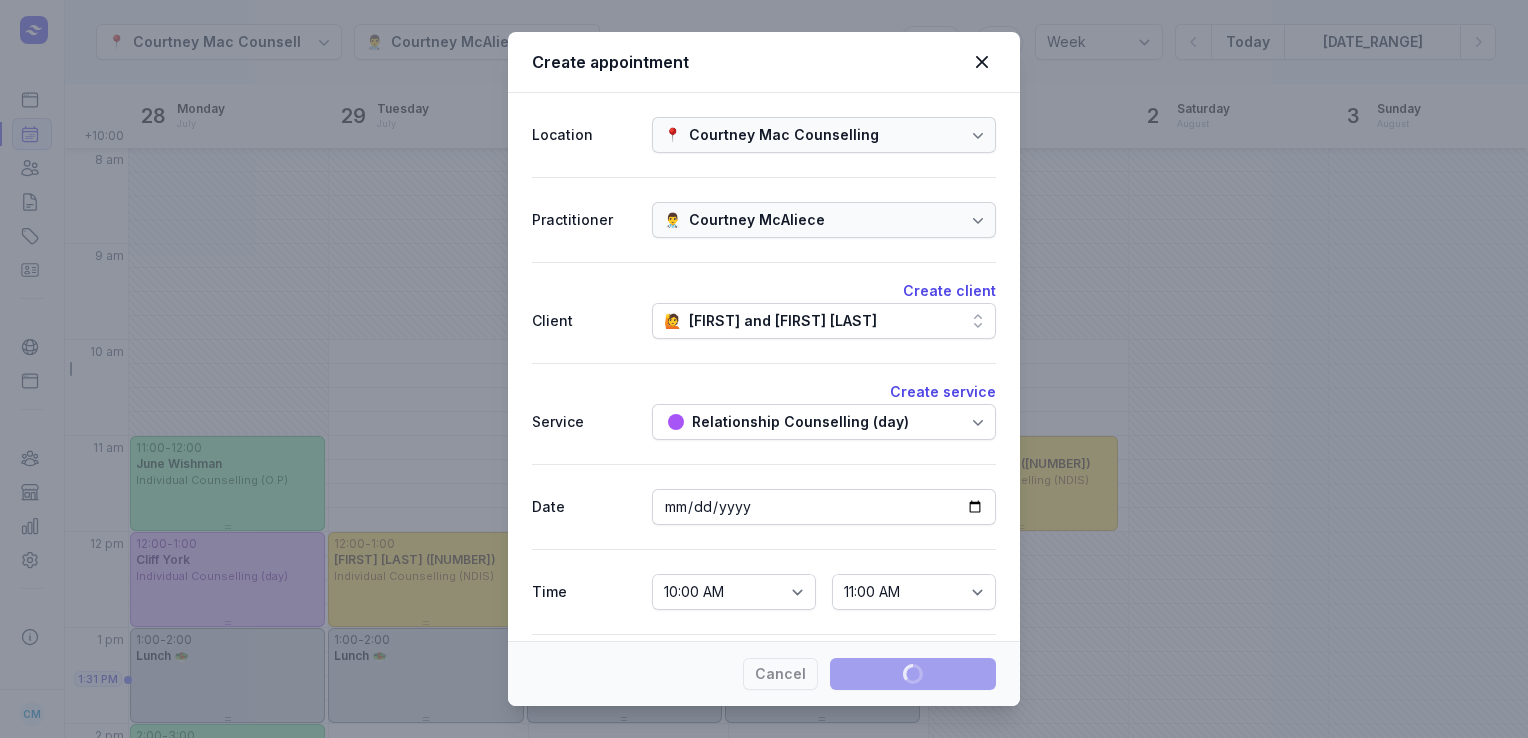 type 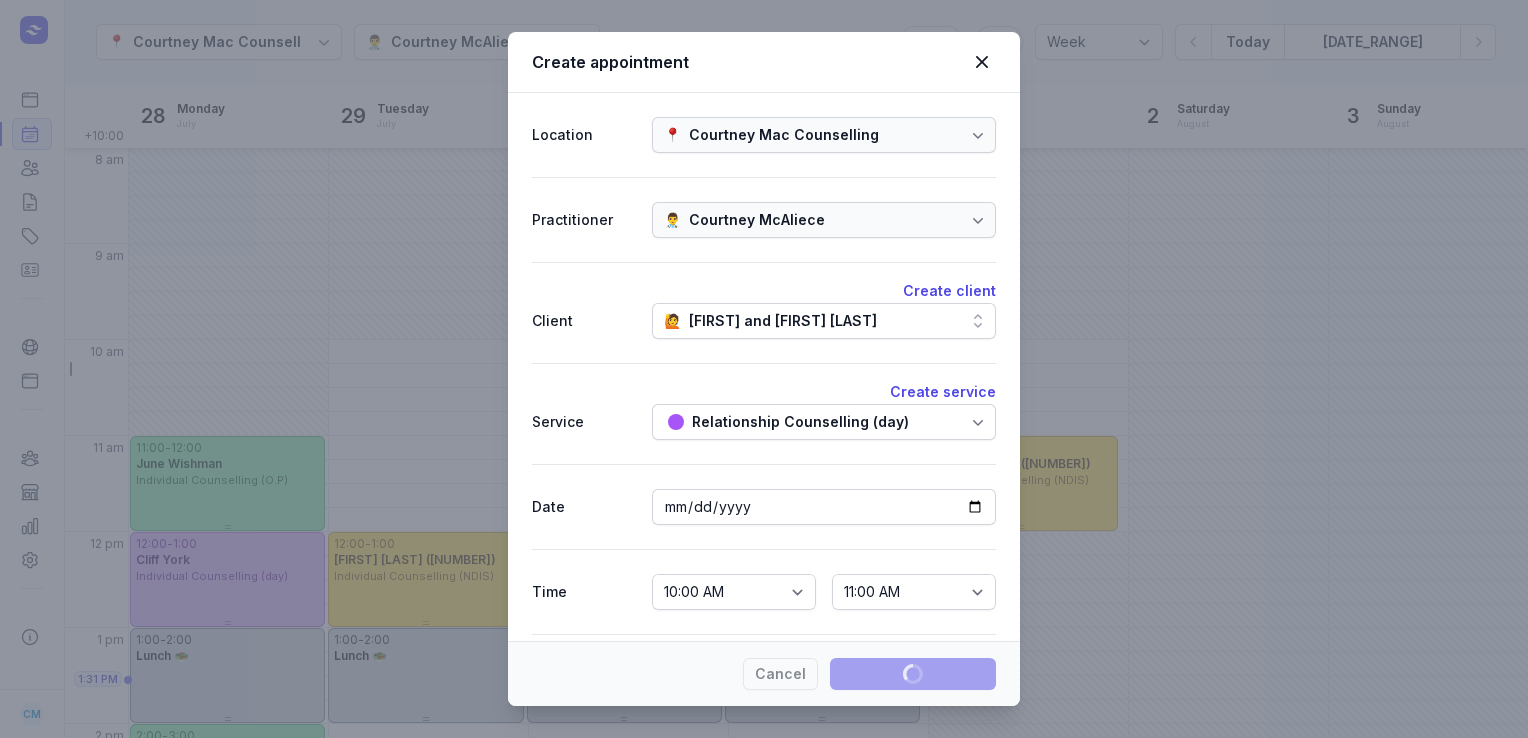 select 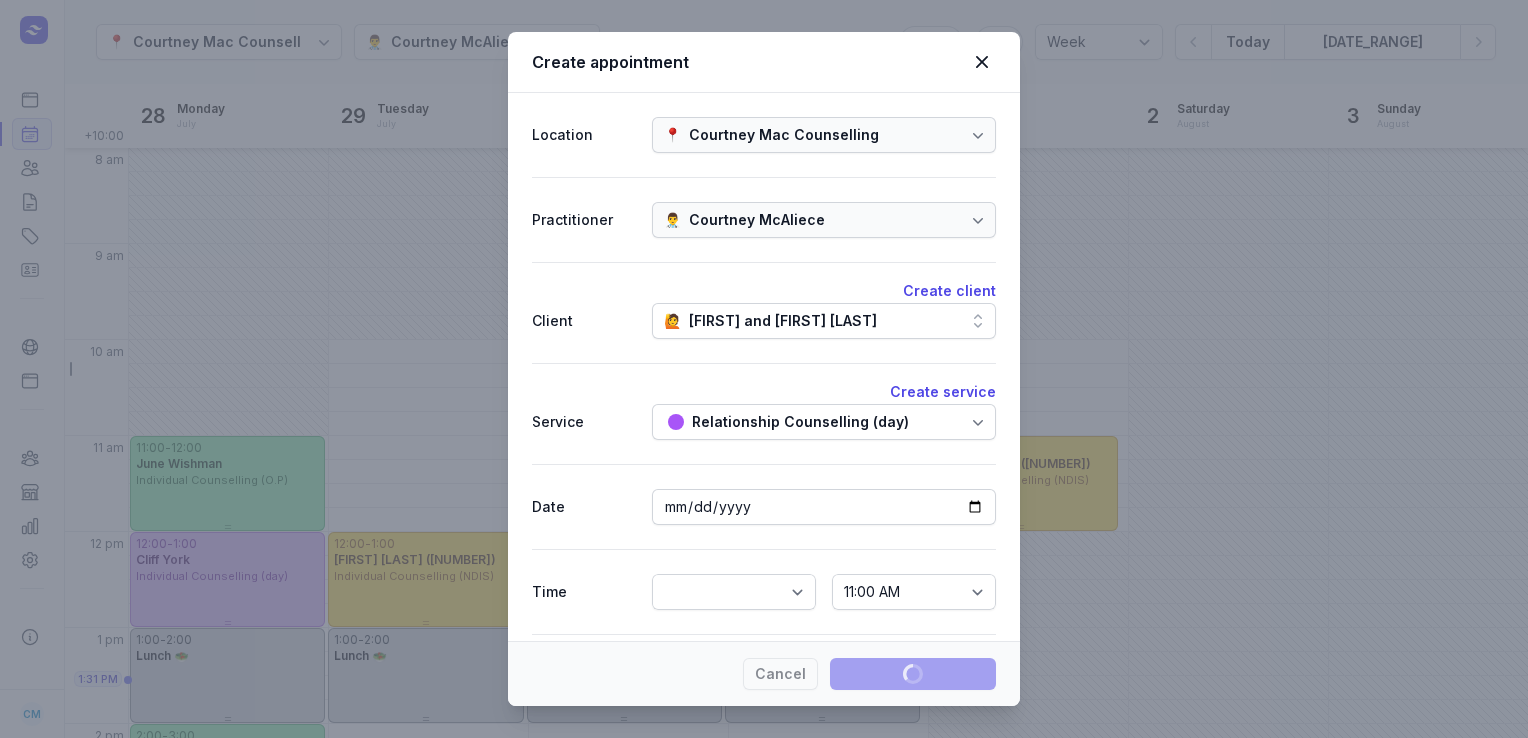 select 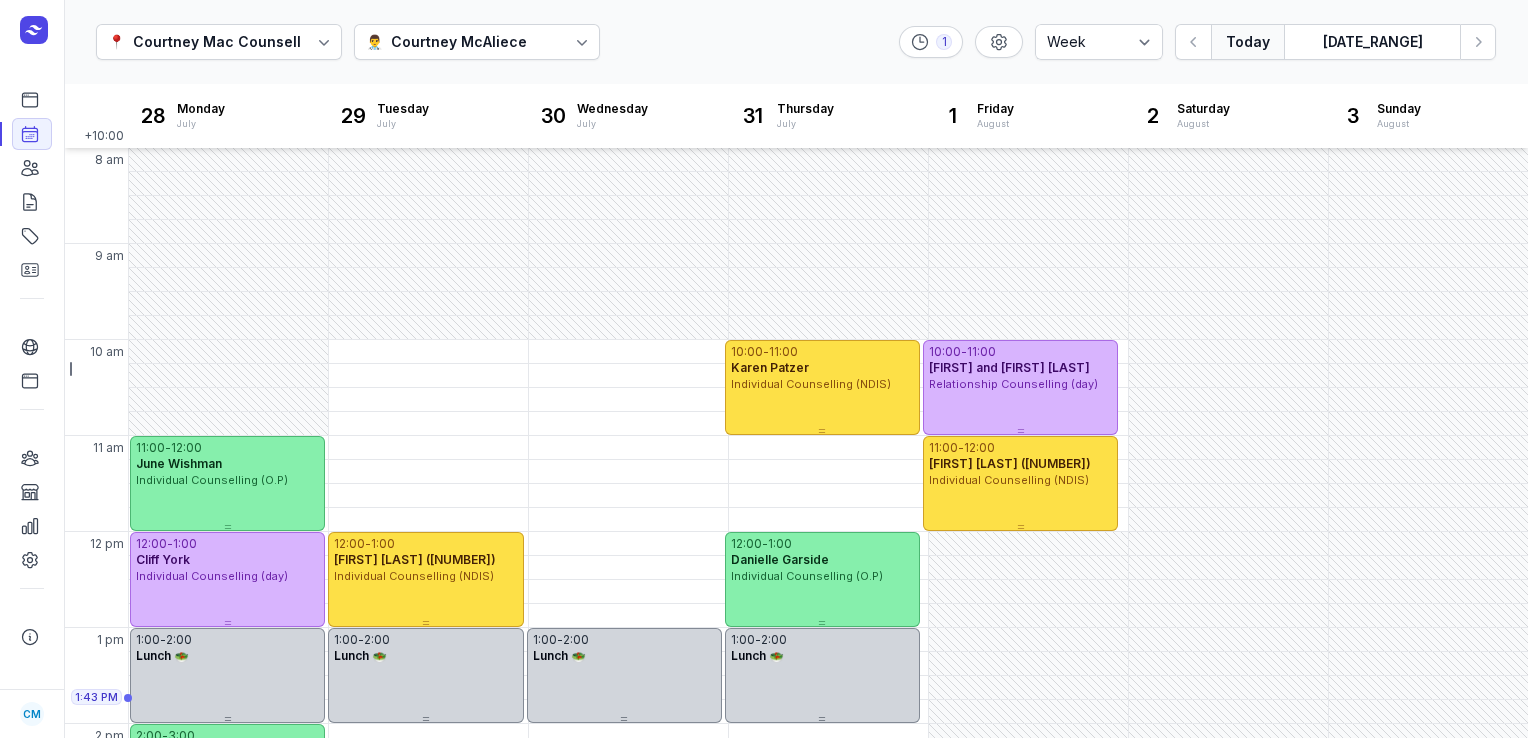 click on "Today" at bounding box center [1247, 42] 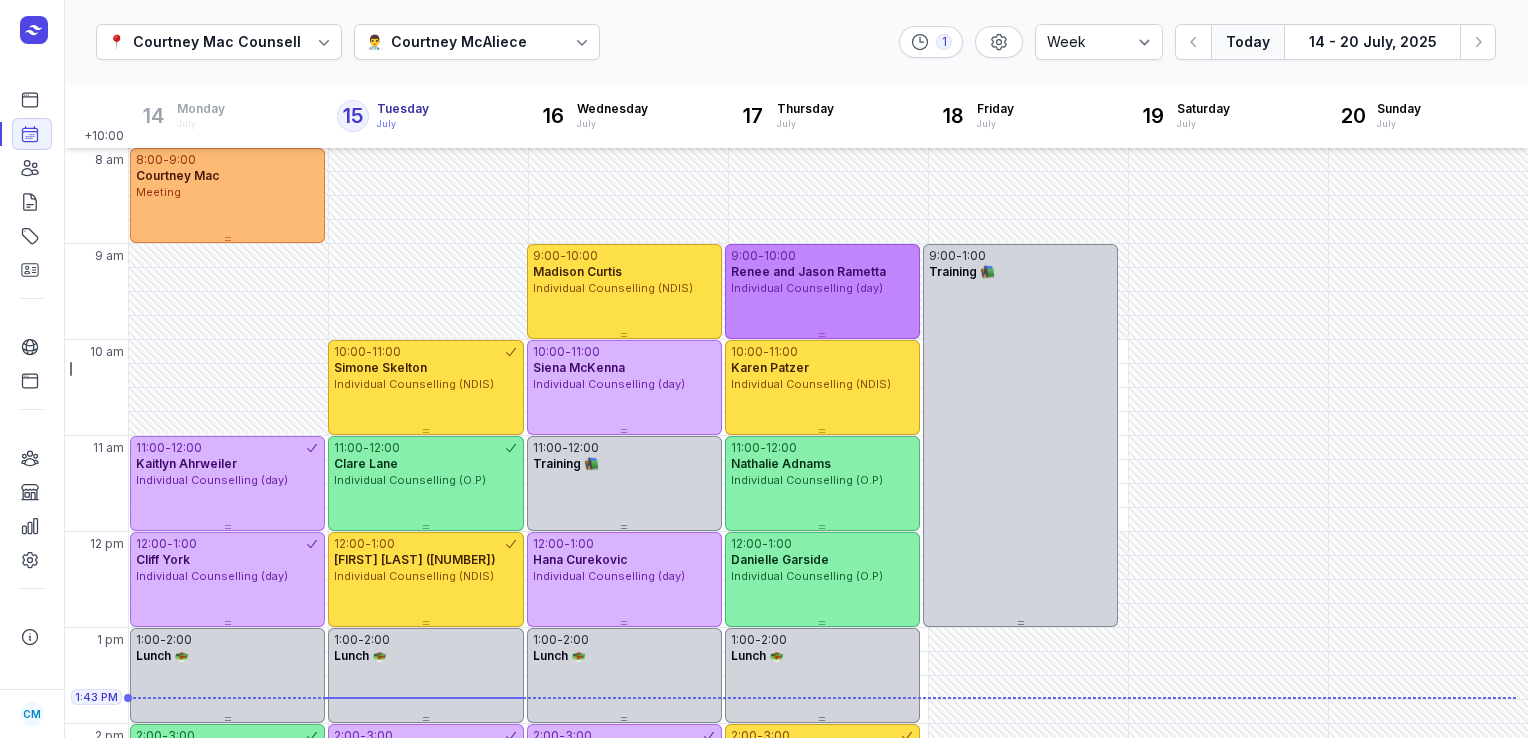 click on "Individual Counselling (day)" at bounding box center (807, 288) 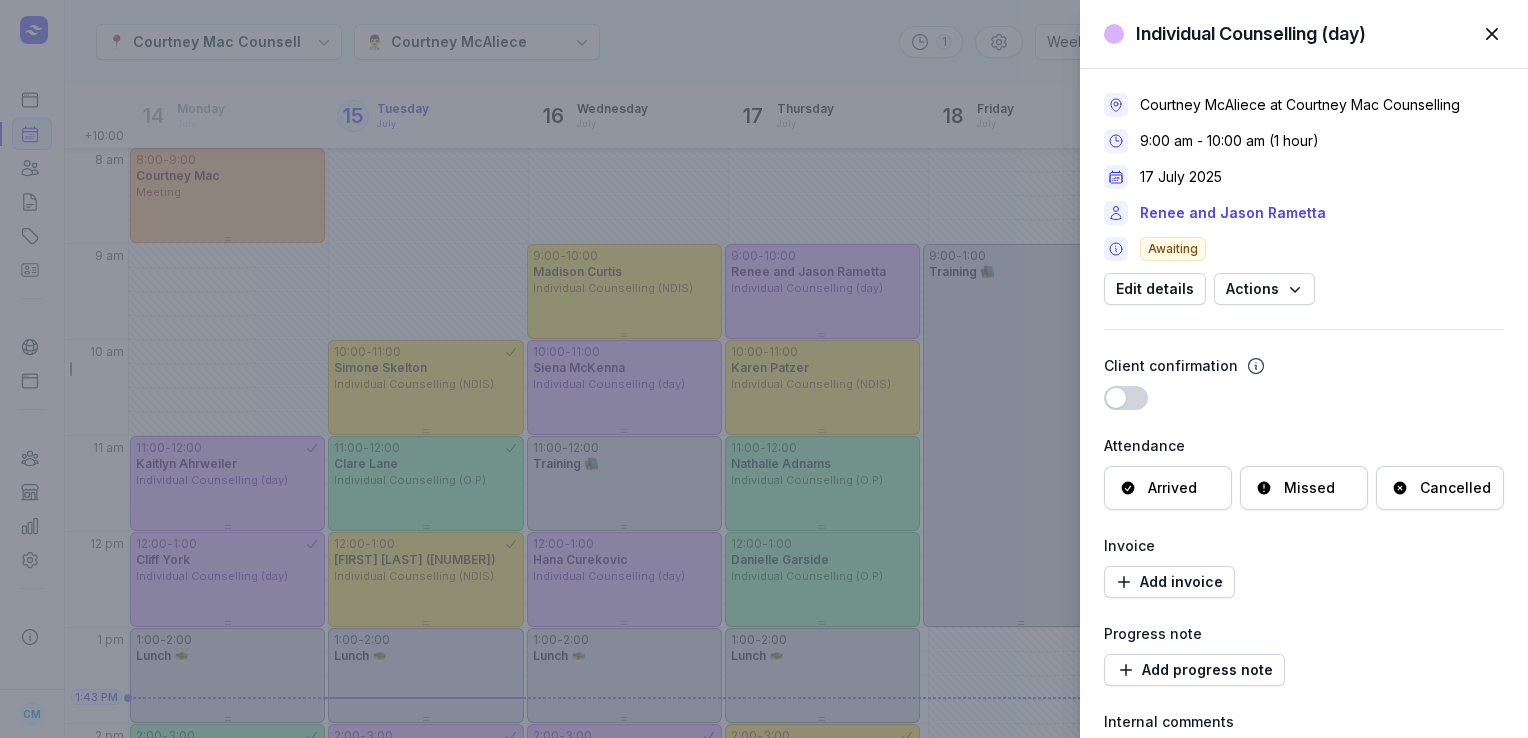 click on "Cancelled" at bounding box center (1455, 488) 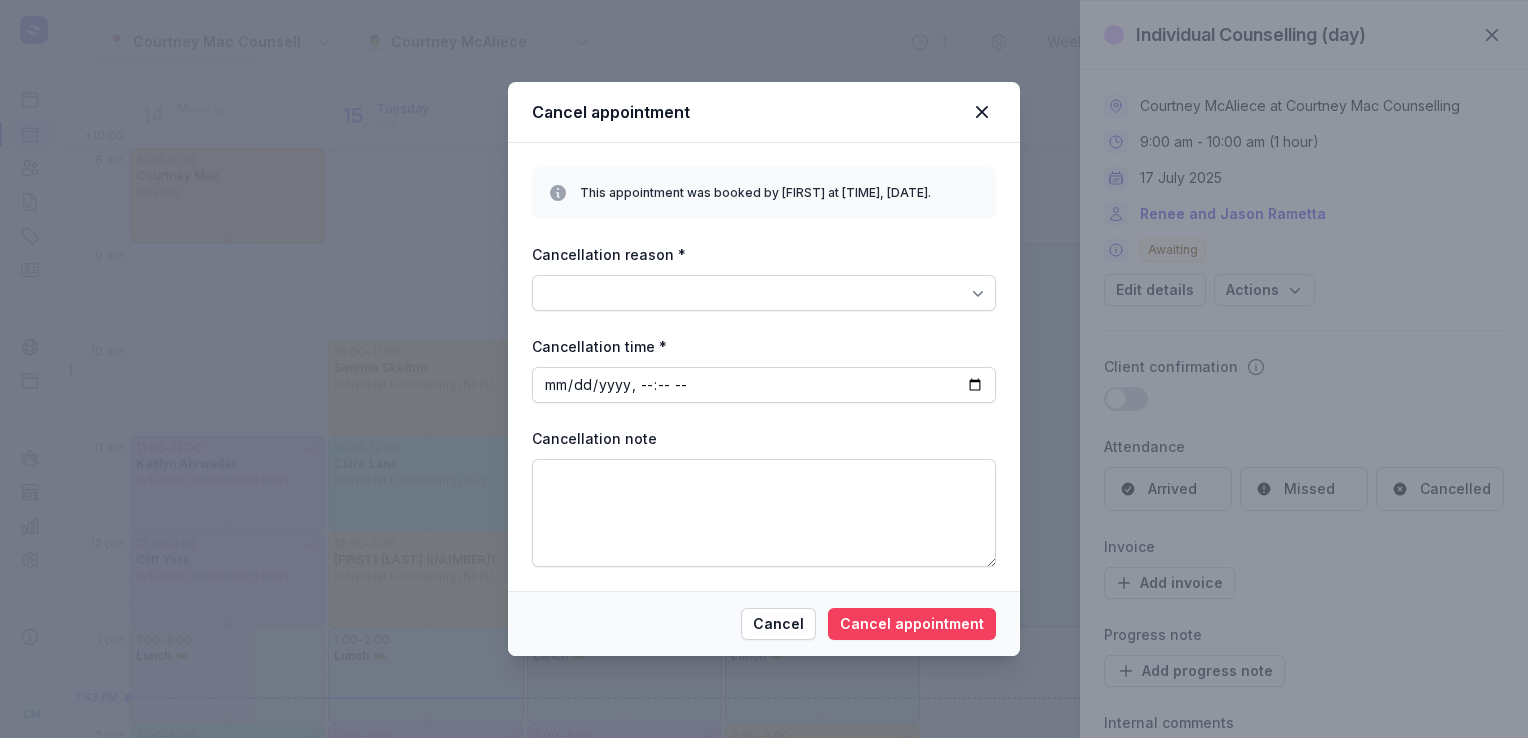 click on "Cancel appointment" at bounding box center [912, 624] 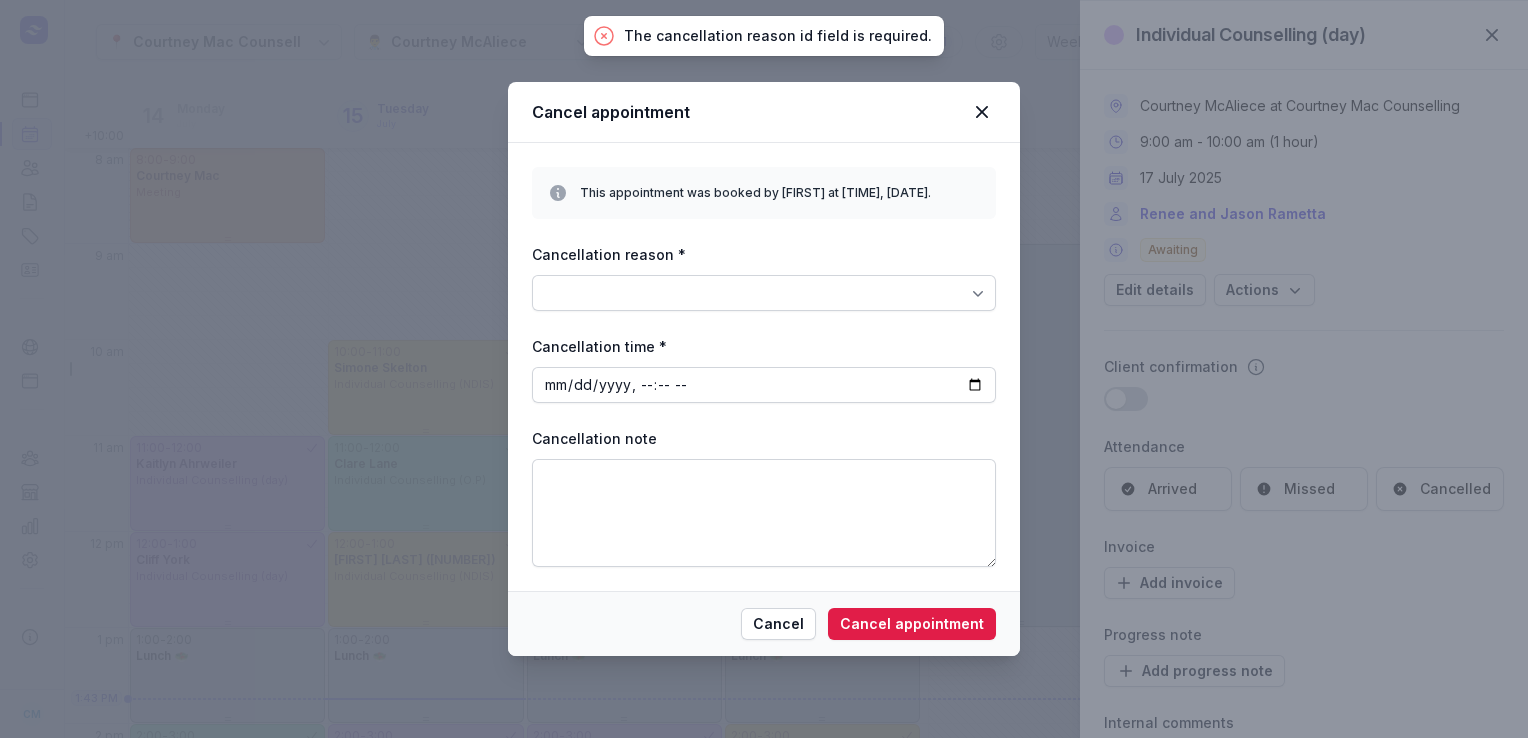 click 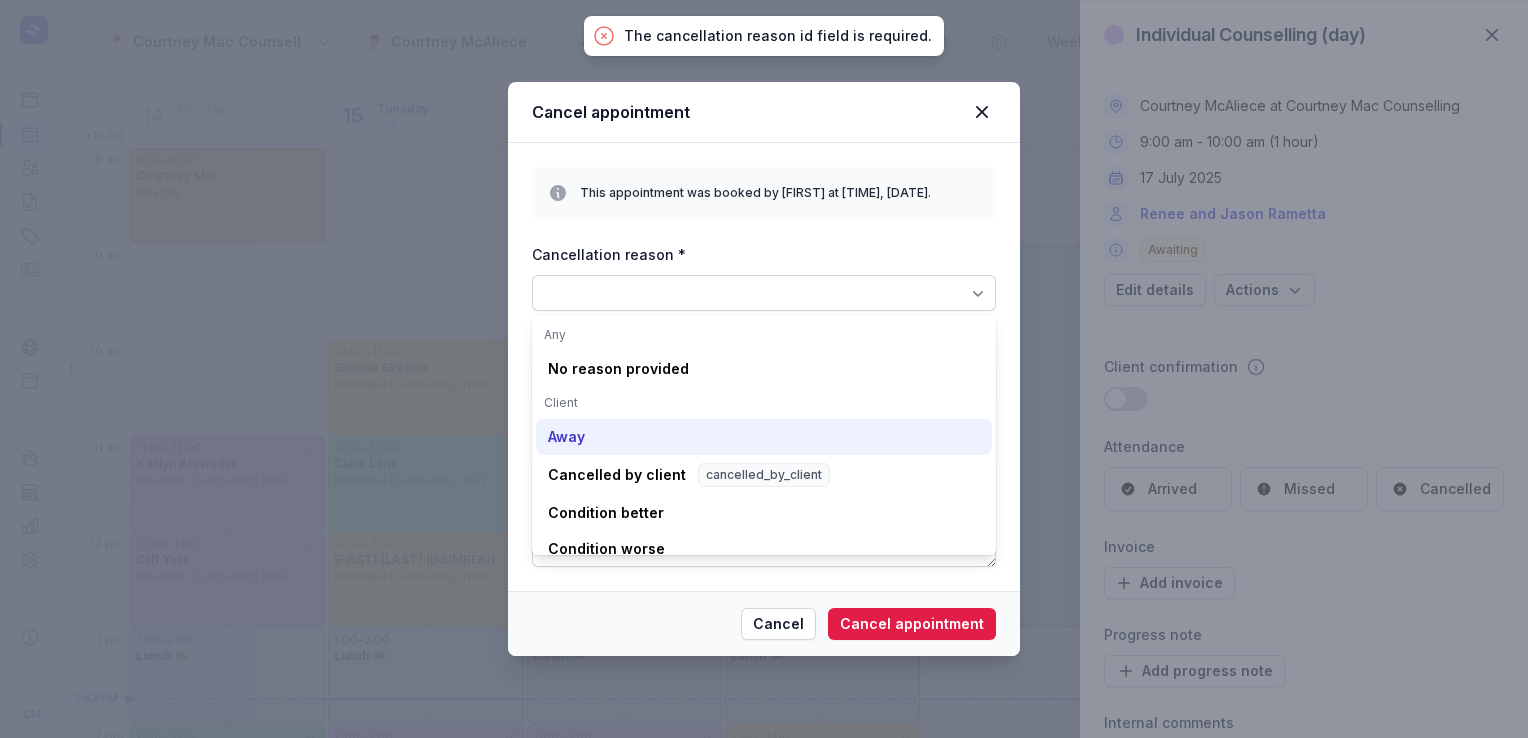 click on "Away" at bounding box center (566, 437) 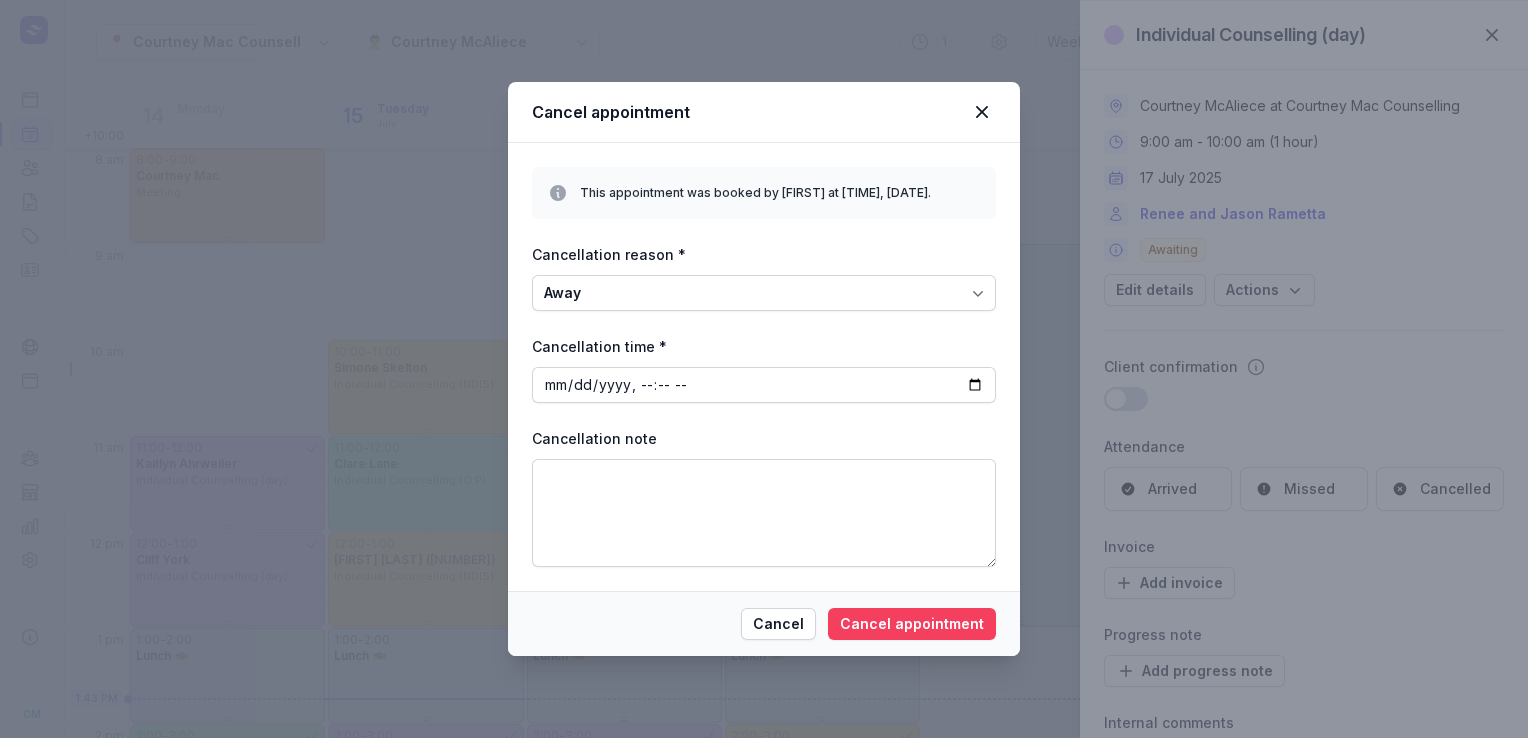 click on "Cancel appointment" at bounding box center (912, 624) 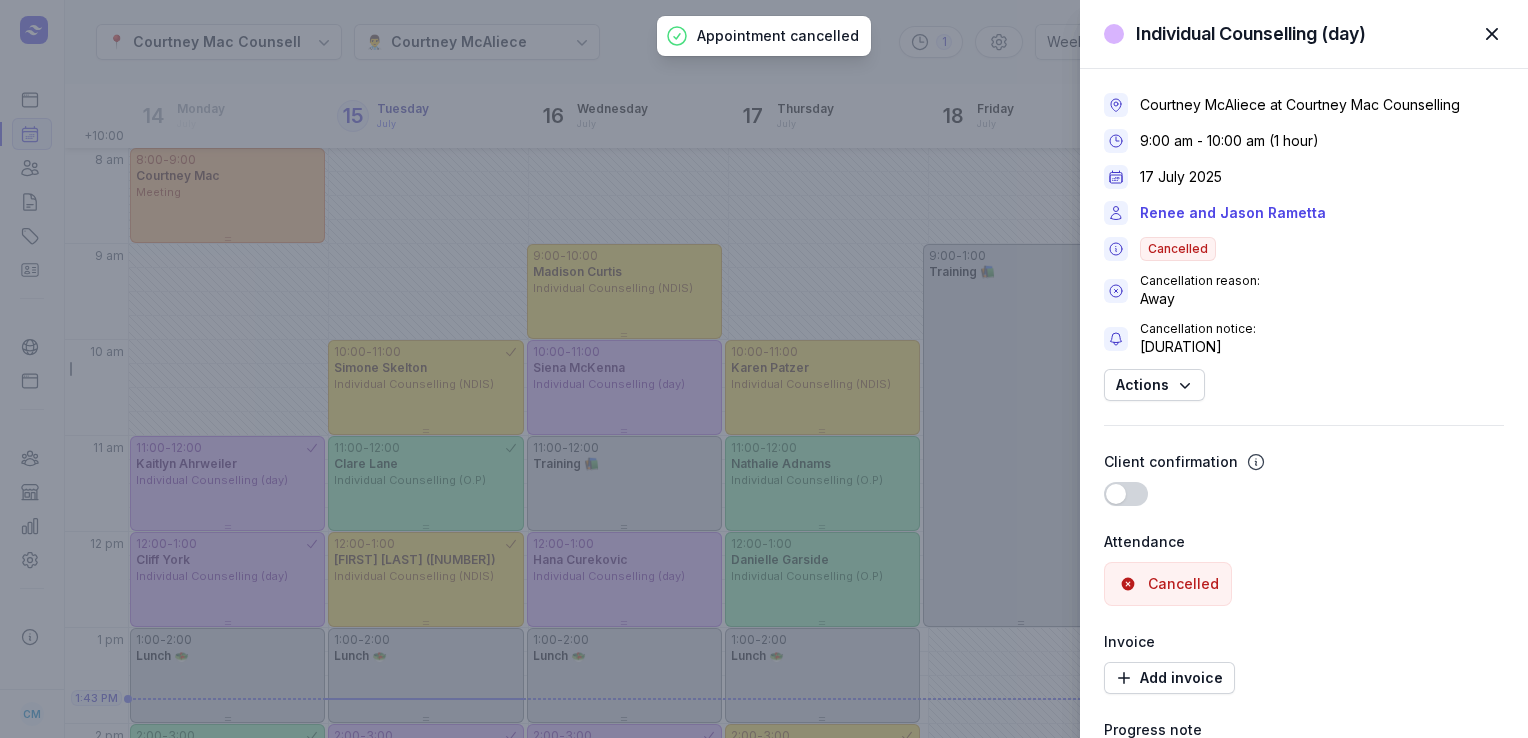 click at bounding box center (1492, 34) 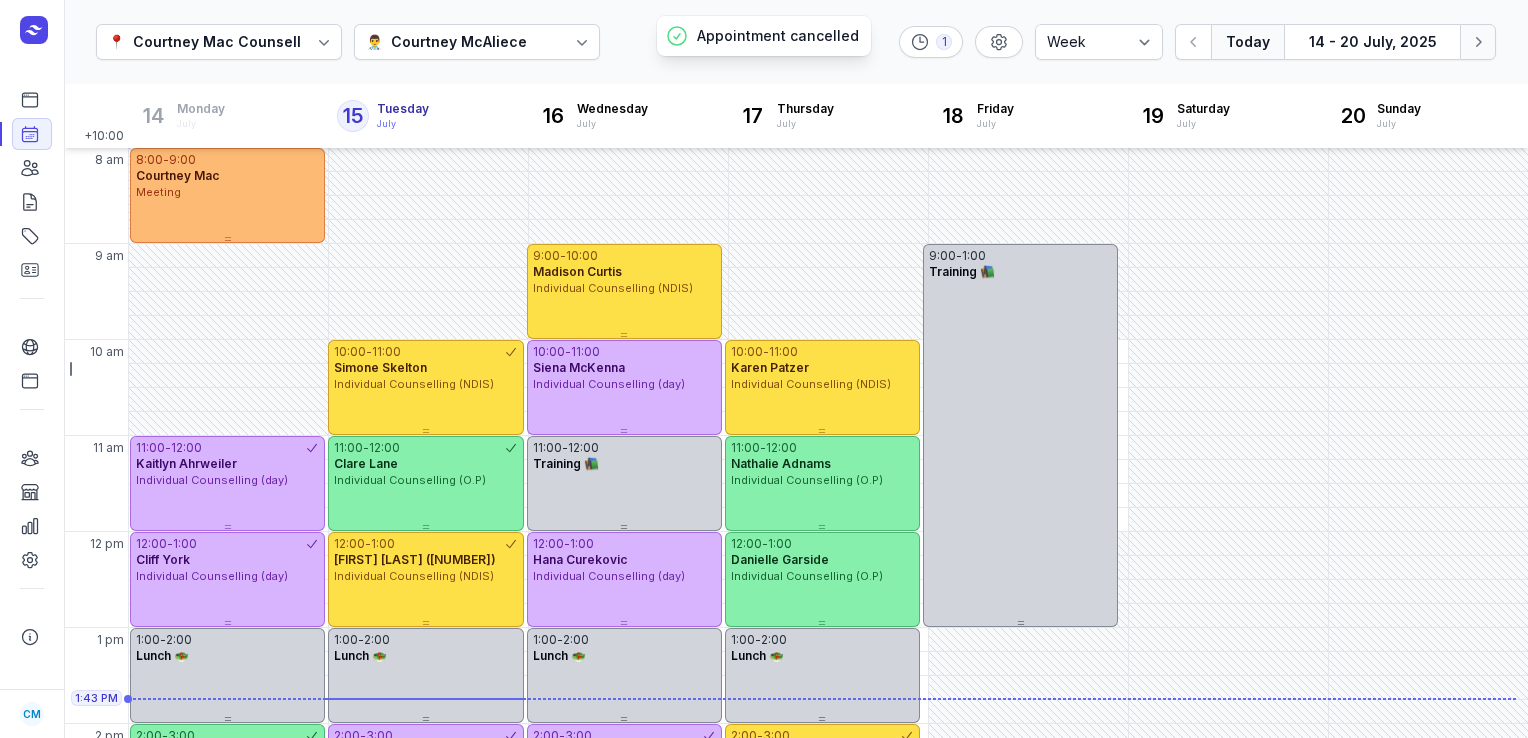 click 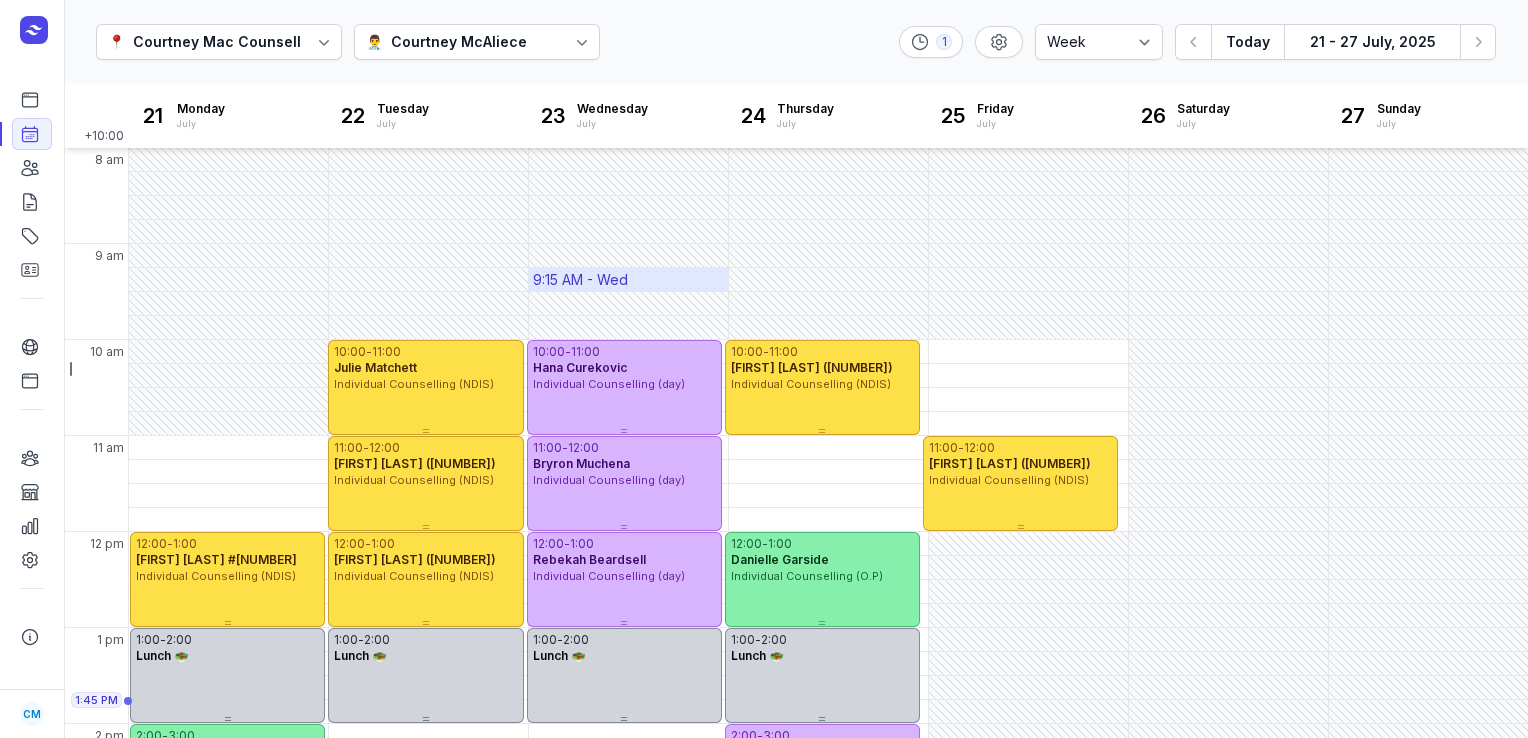 scroll, scrollTop: 0, scrollLeft: 0, axis: both 